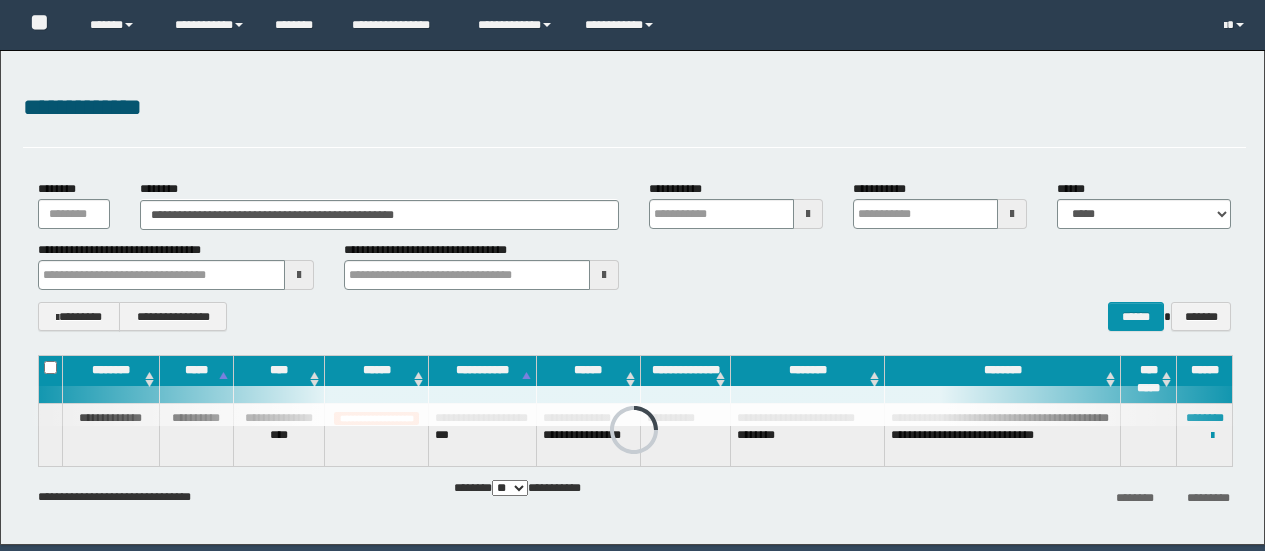 scroll, scrollTop: 0, scrollLeft: 0, axis: both 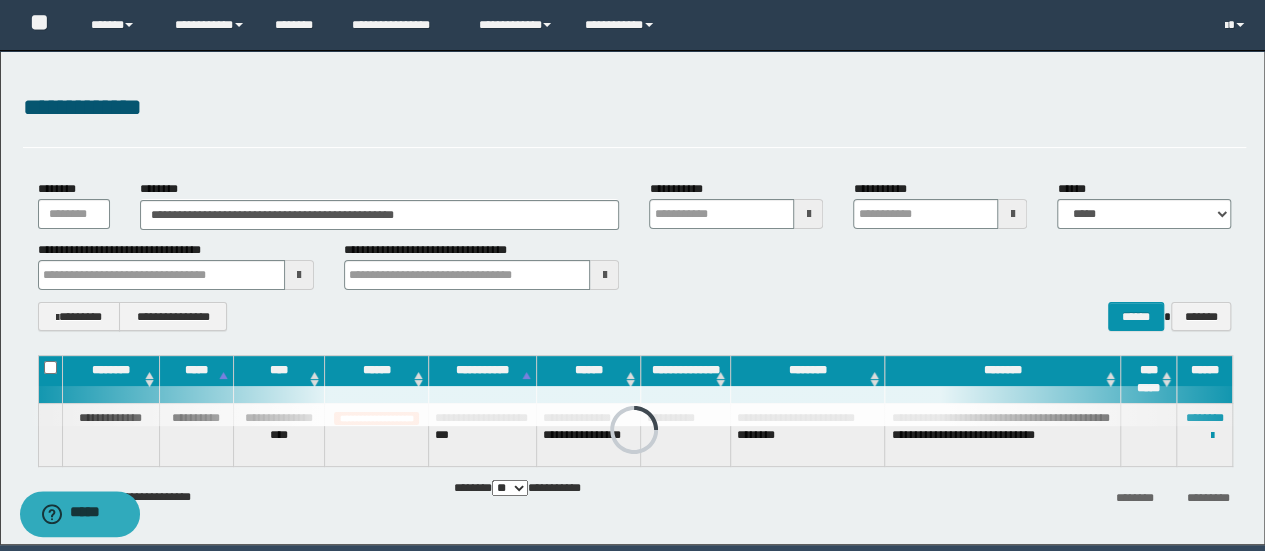 drag, startPoint x: 322, startPoint y: 197, endPoint x: 298, endPoint y: 203, distance: 24.738634 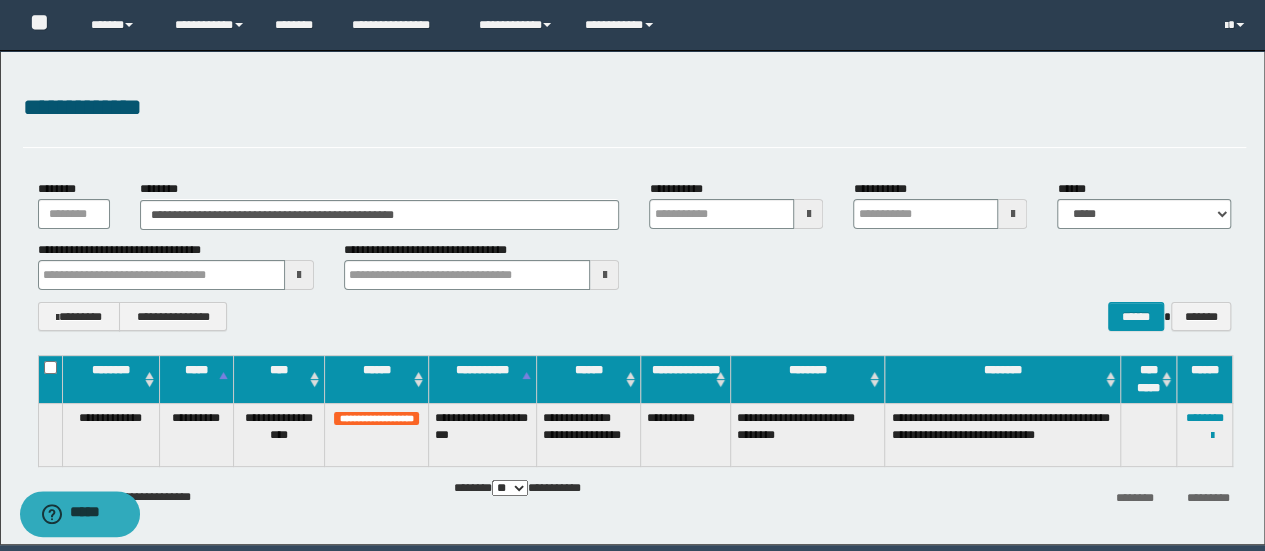 drag, startPoint x: 510, startPoint y: 241, endPoint x: 502, endPoint y: 232, distance: 12.0415945 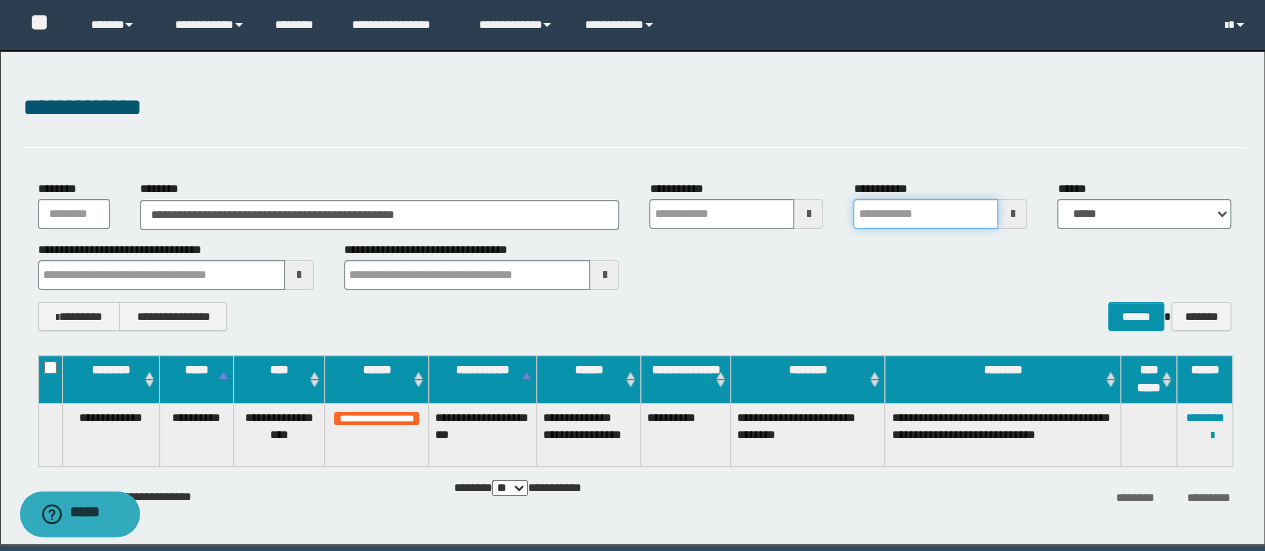 click on "**********" at bounding box center (925, 214) 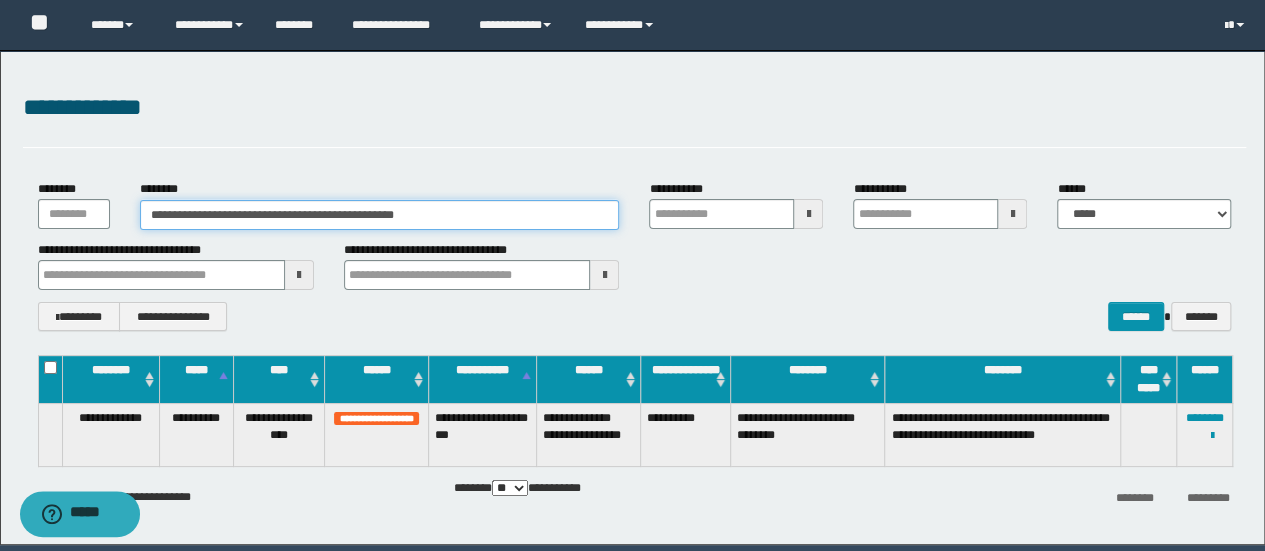 drag, startPoint x: 524, startPoint y: 214, endPoint x: 0, endPoint y: 193, distance: 524.42065 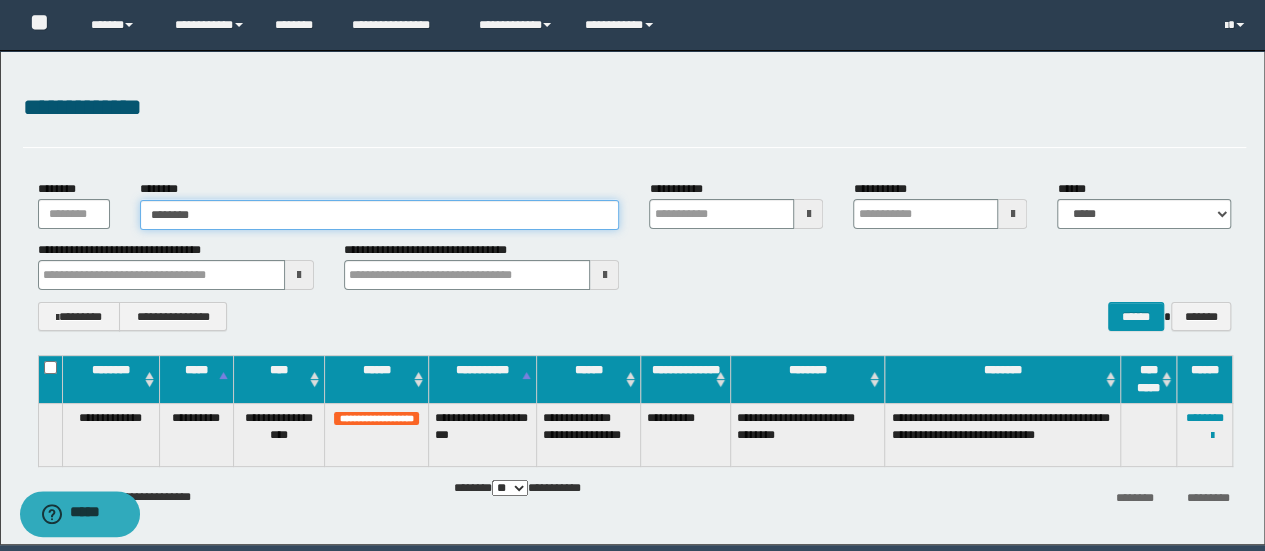 type on "********" 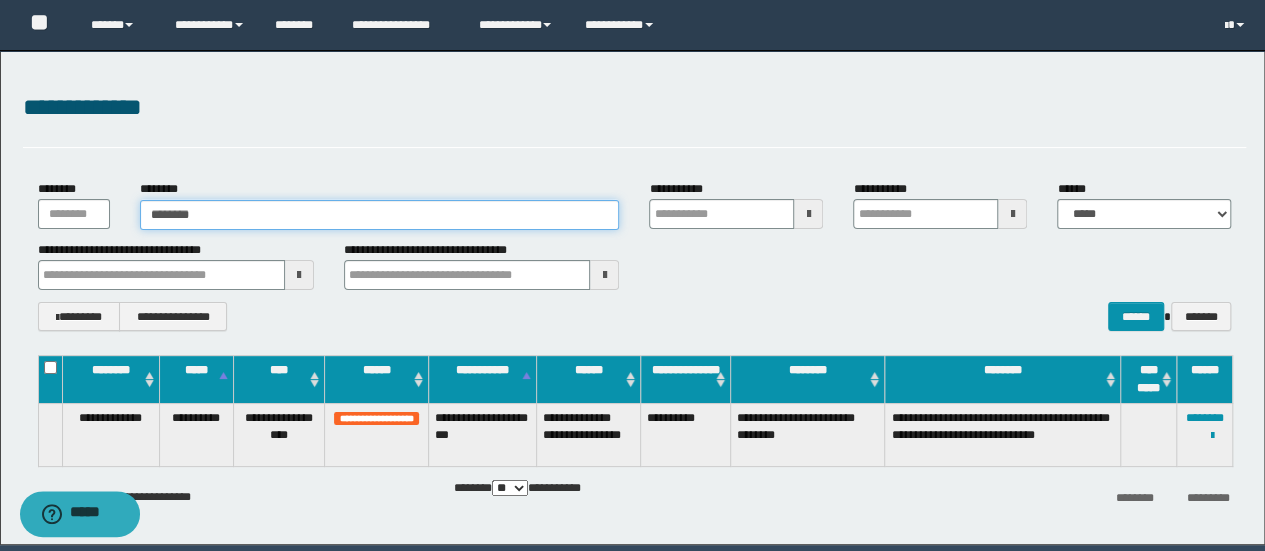 type on "********" 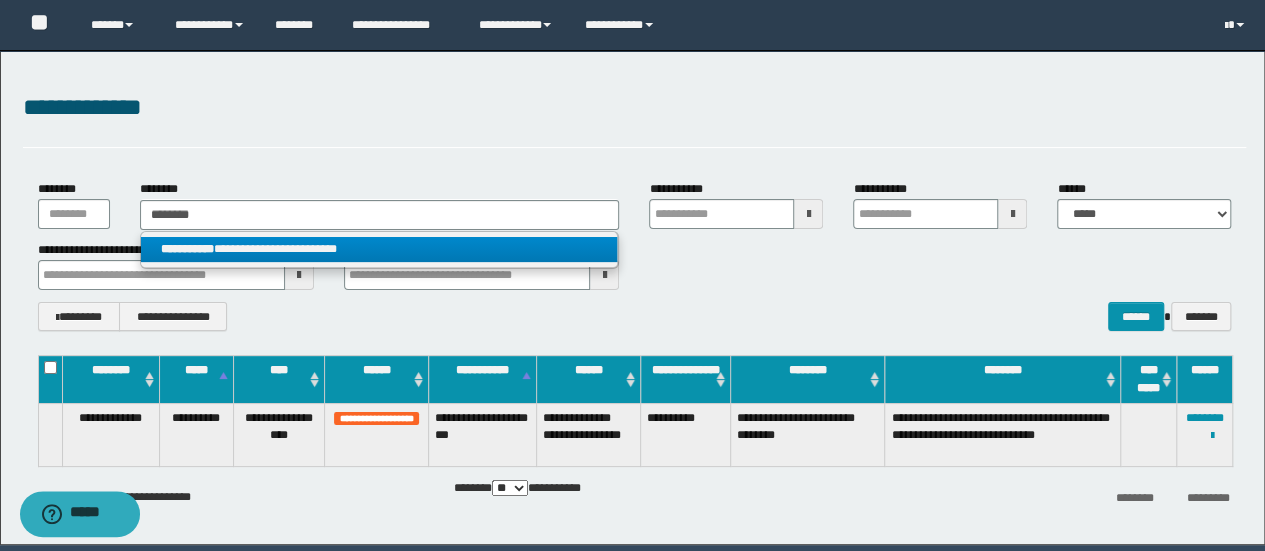 click on "**********" at bounding box center [379, 249] 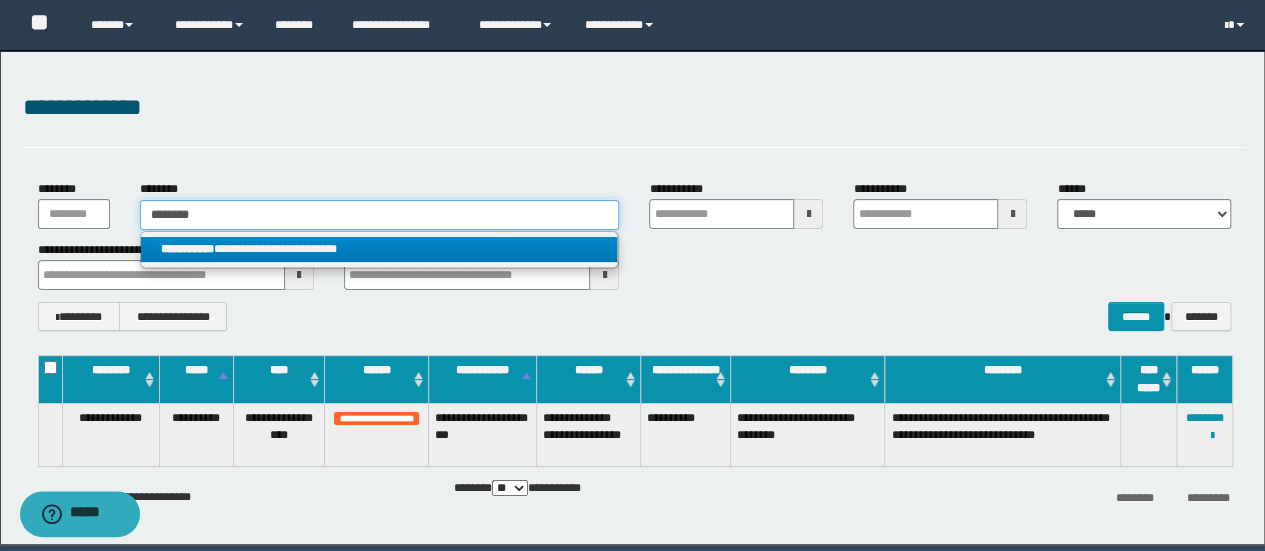 type 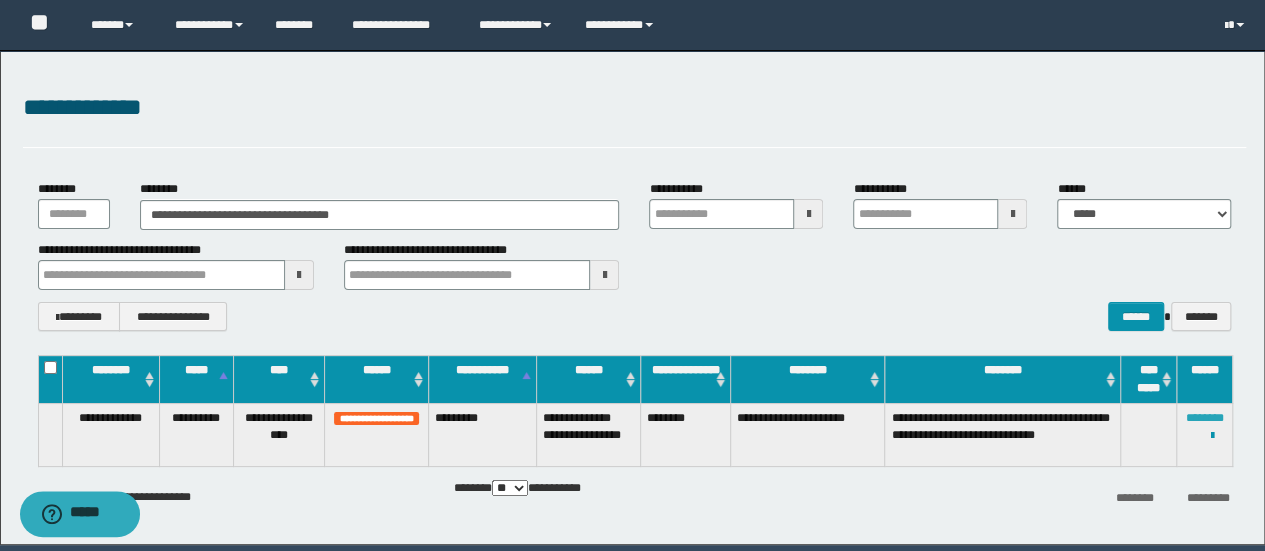 click on "********" at bounding box center (1205, 418) 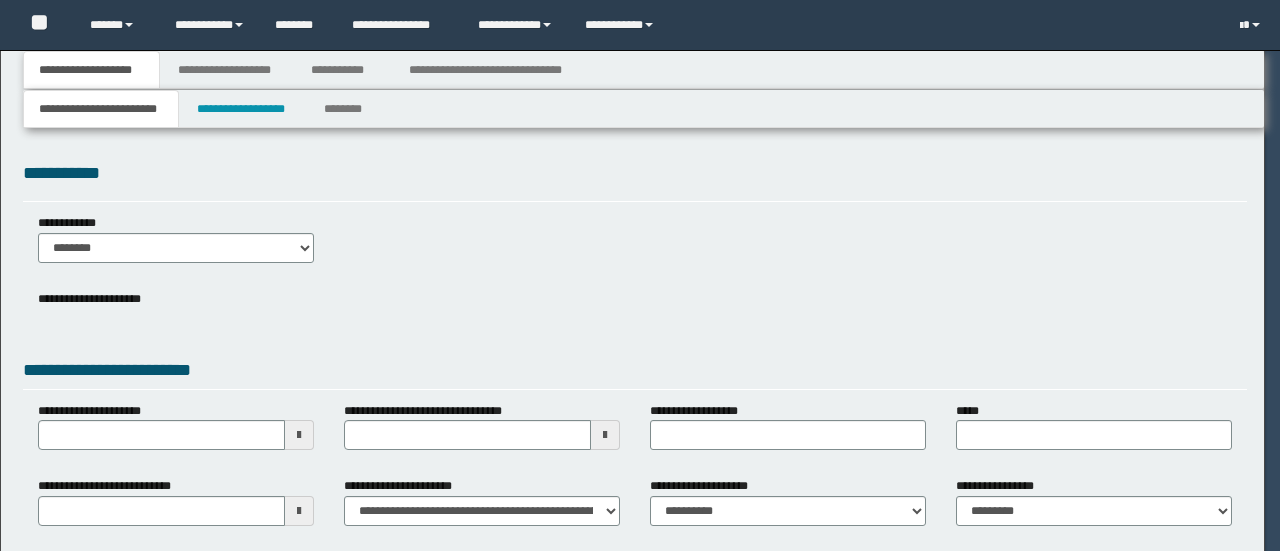 scroll, scrollTop: 0, scrollLeft: 0, axis: both 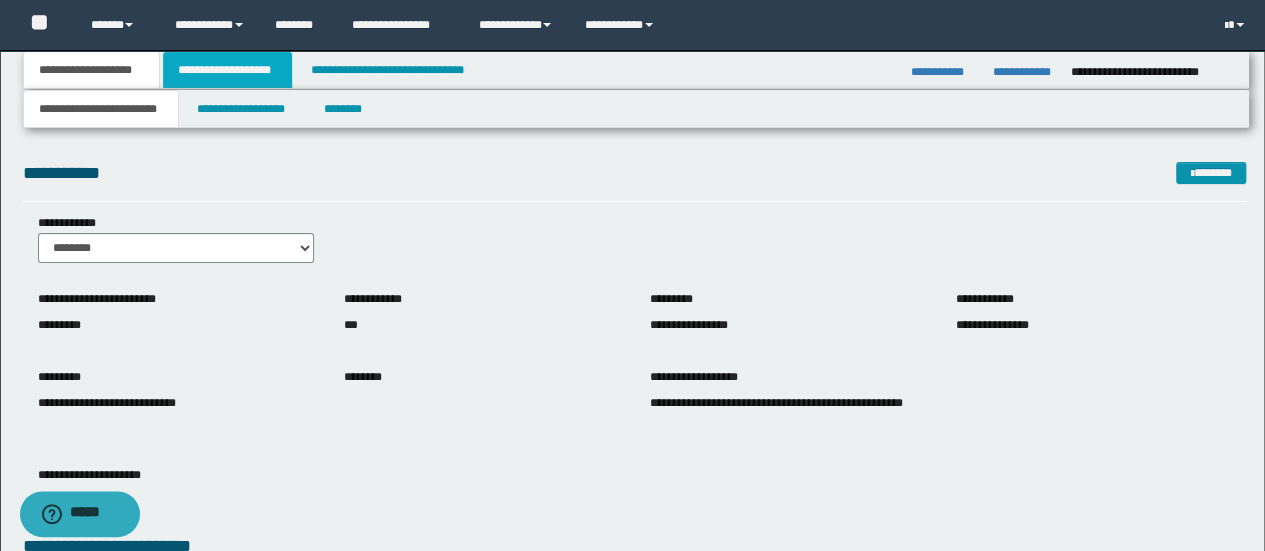 click on "**********" at bounding box center [227, 70] 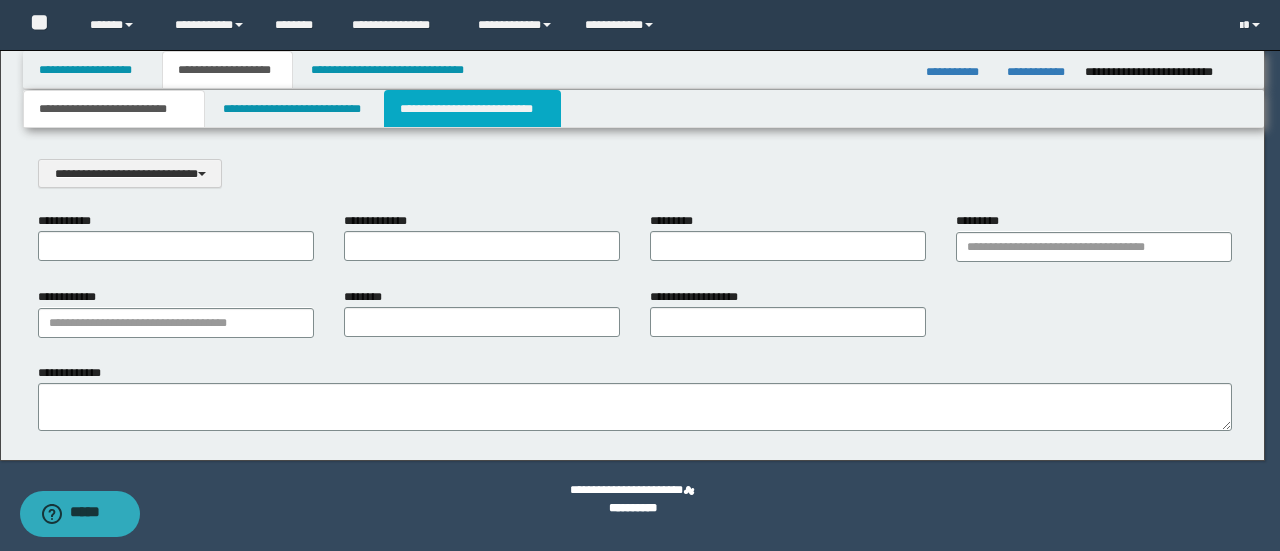 scroll, scrollTop: 0, scrollLeft: 0, axis: both 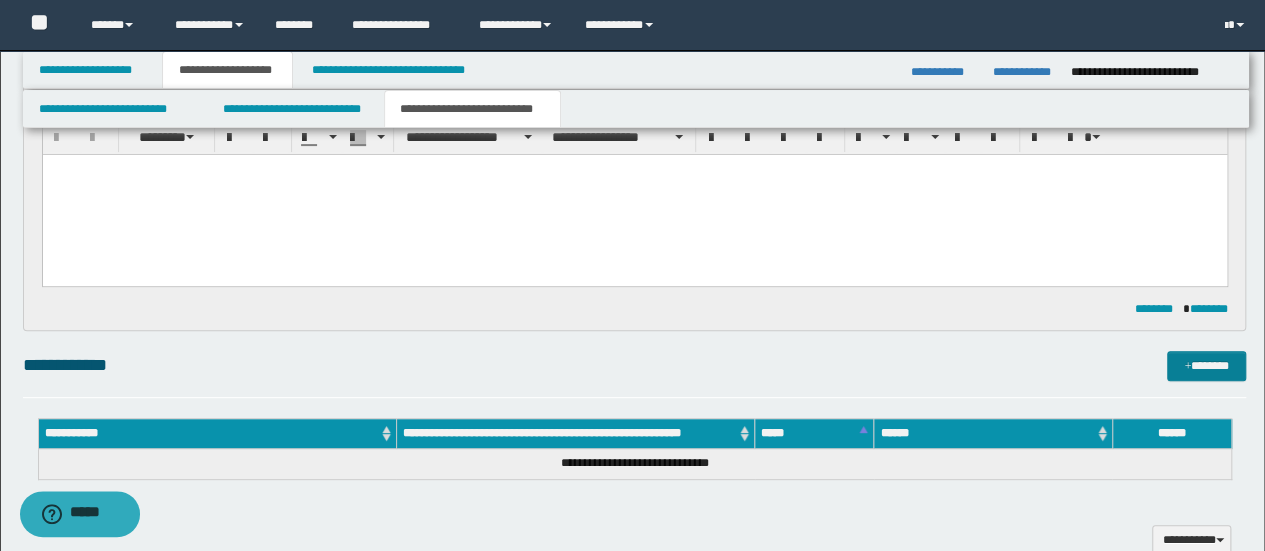 click on "**********" at bounding box center [635, 577] 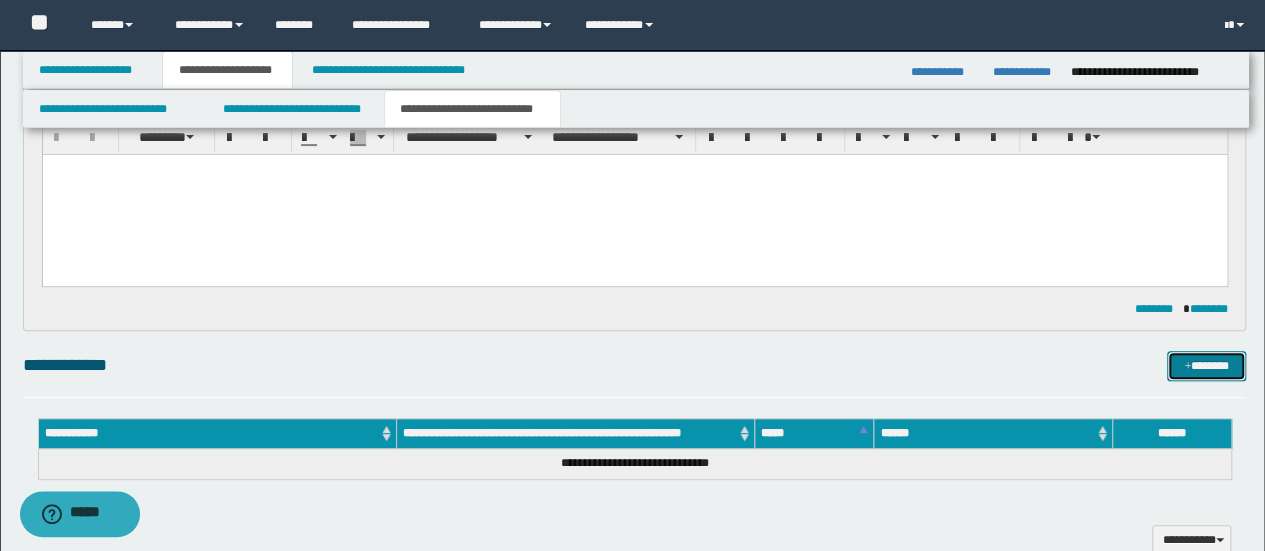 click at bounding box center (1187, 367) 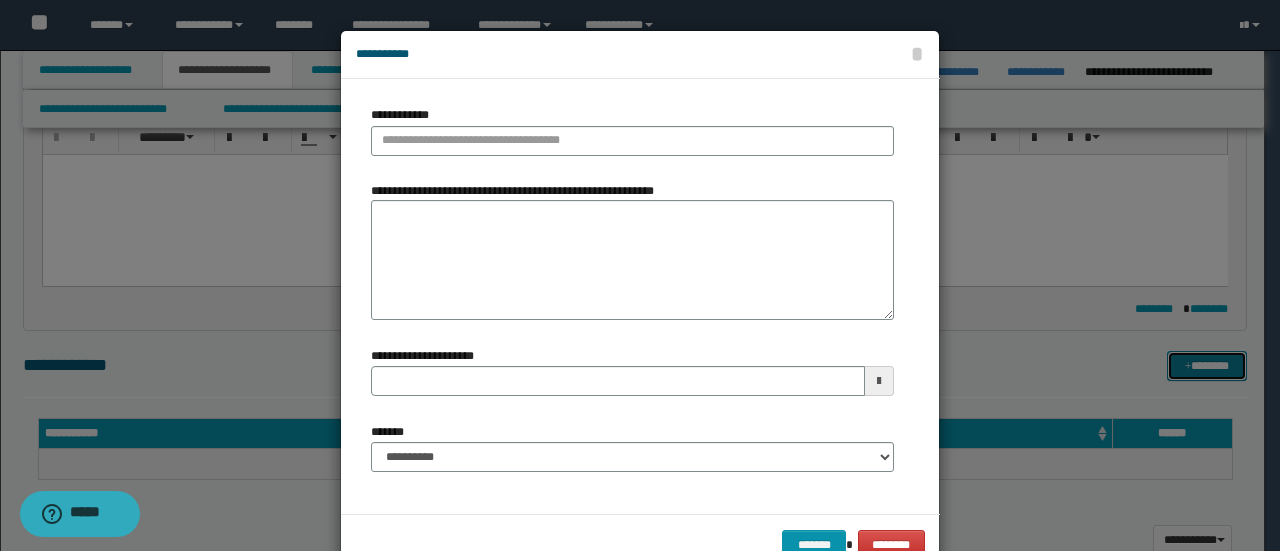 type 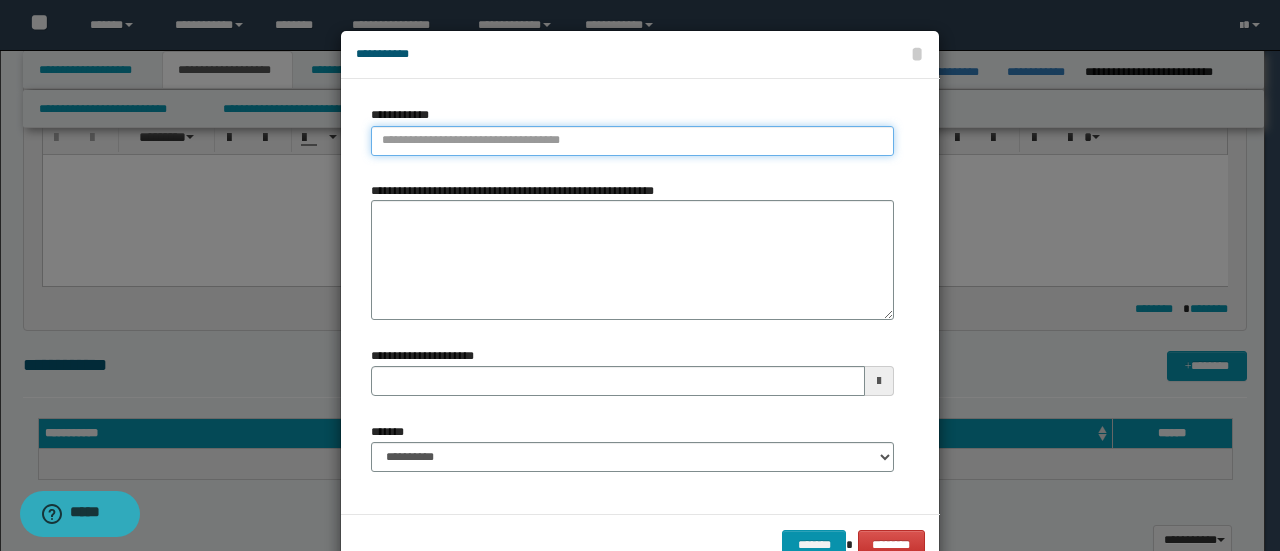 click on "**********" at bounding box center (632, 141) 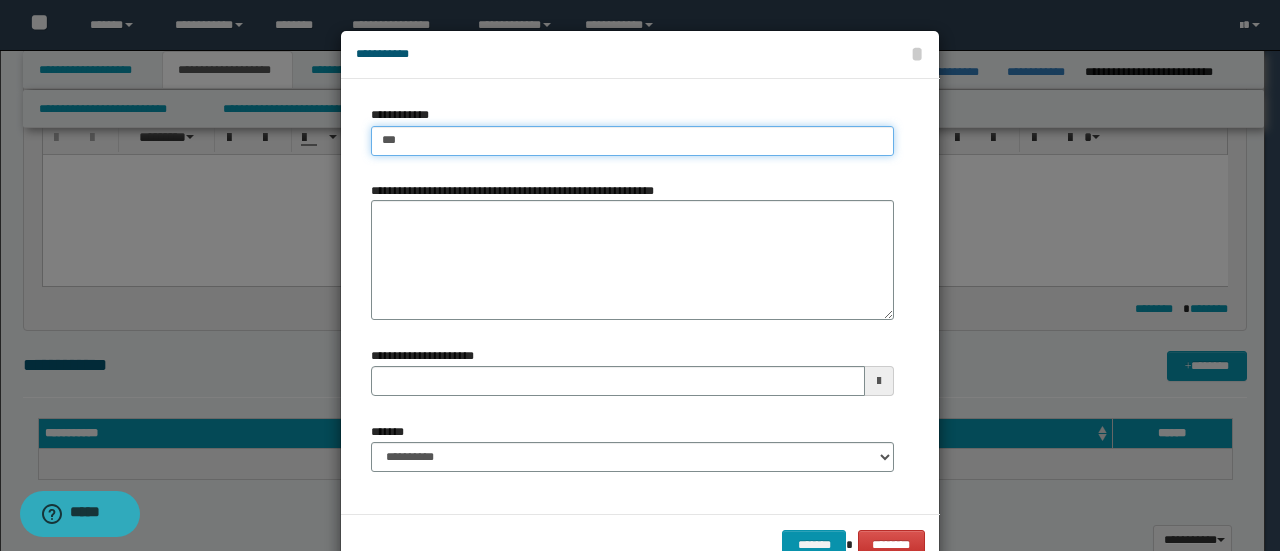 type on "****" 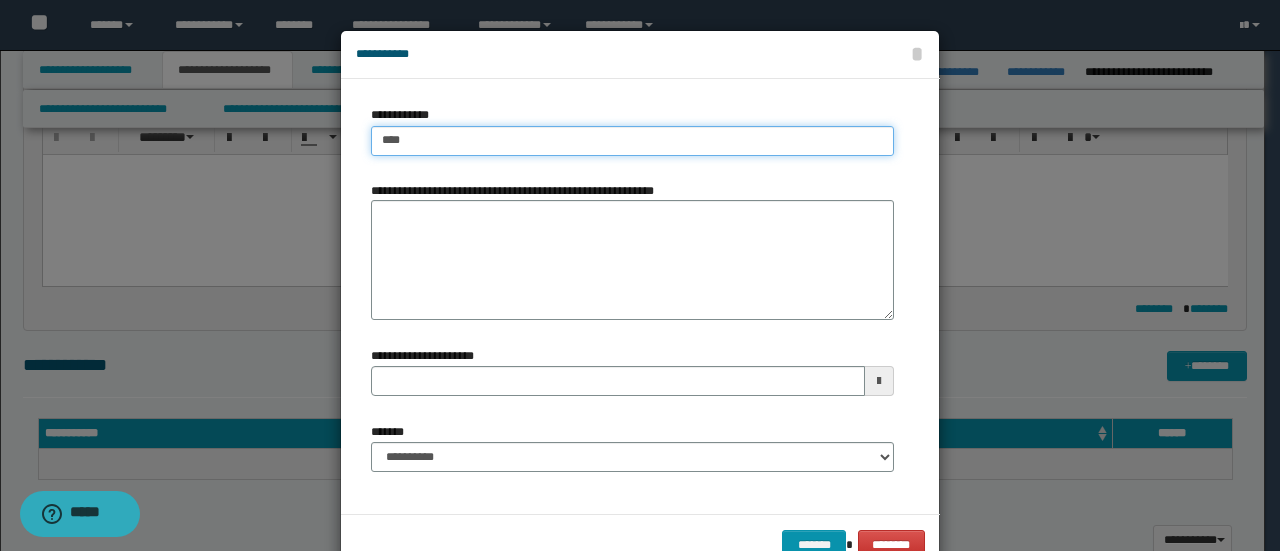 type on "****" 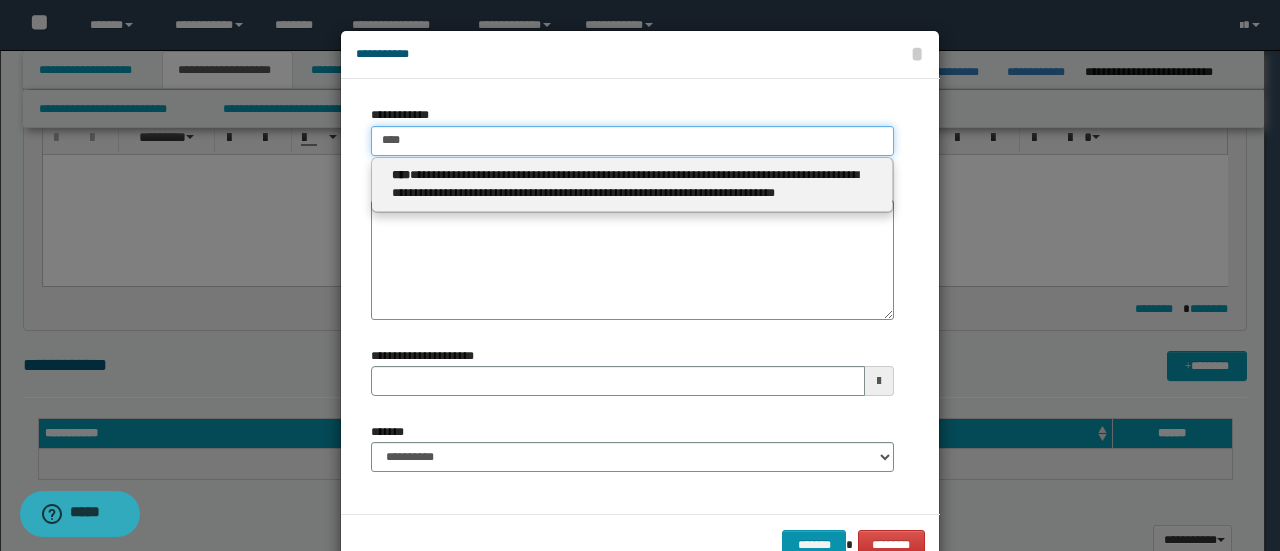 type on "****" 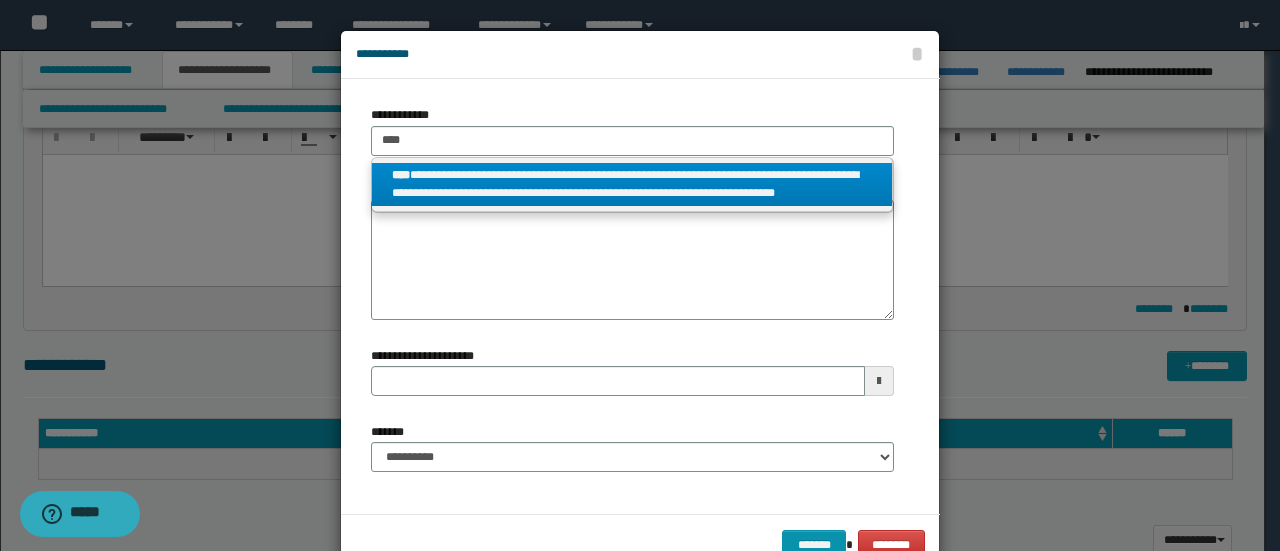 click on "**********" at bounding box center (632, 185) 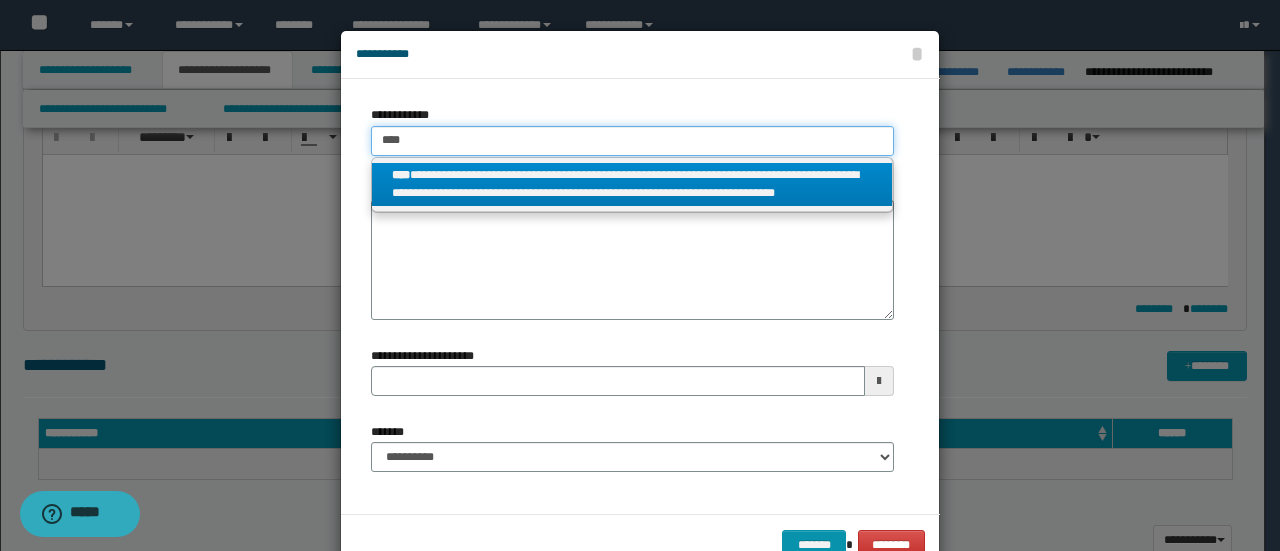 type 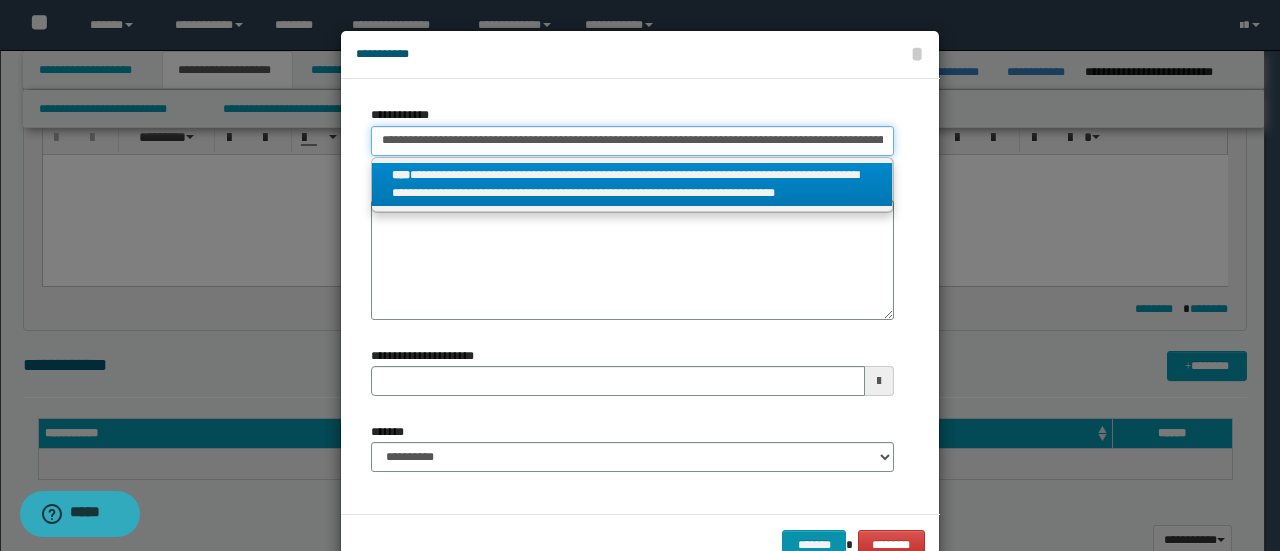 scroll, scrollTop: 0, scrollLeft: 388, axis: horizontal 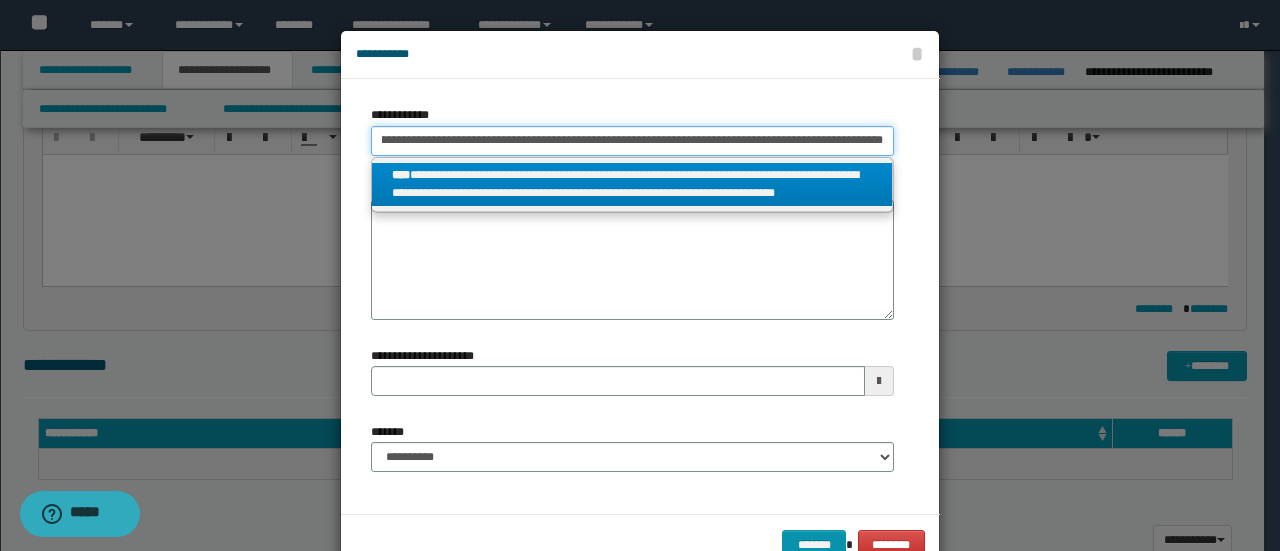 type 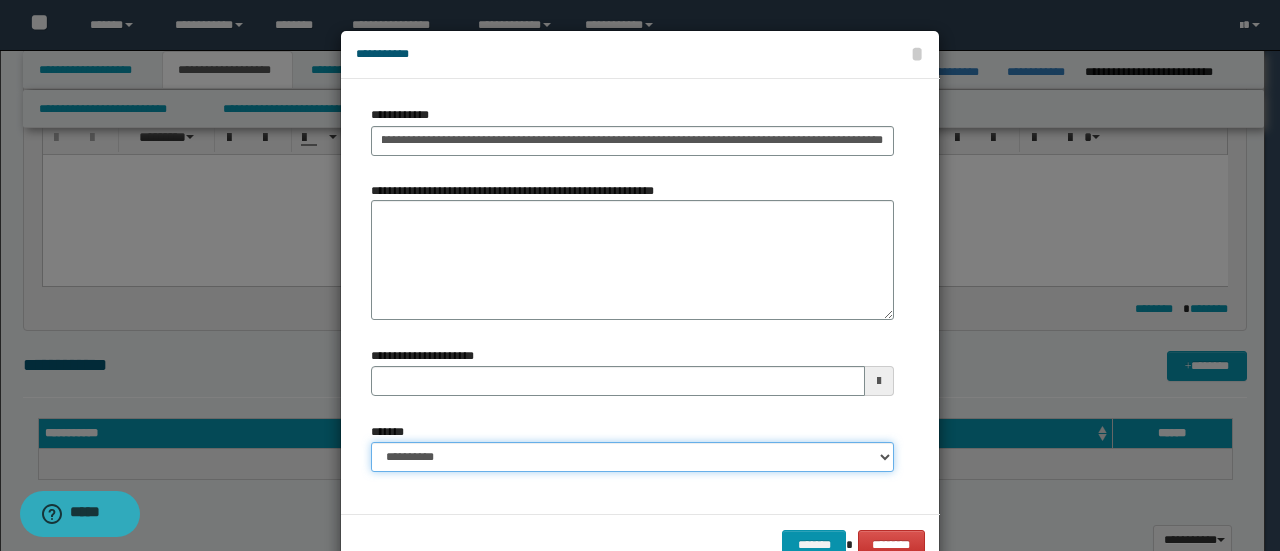 click on "**********" at bounding box center (632, 457) 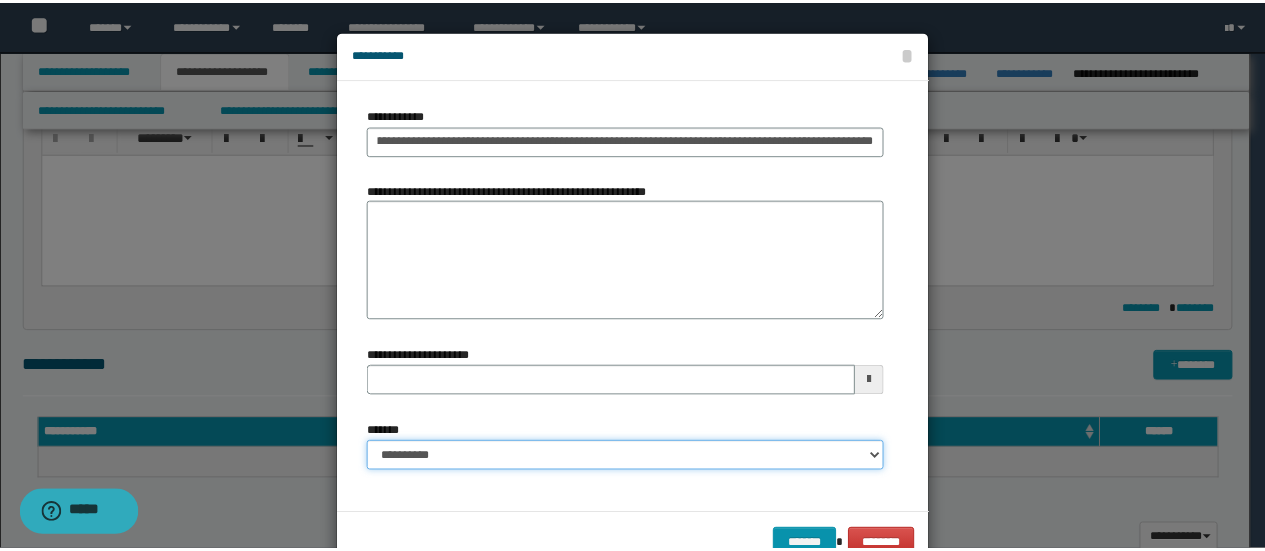 scroll, scrollTop: 0, scrollLeft: 0, axis: both 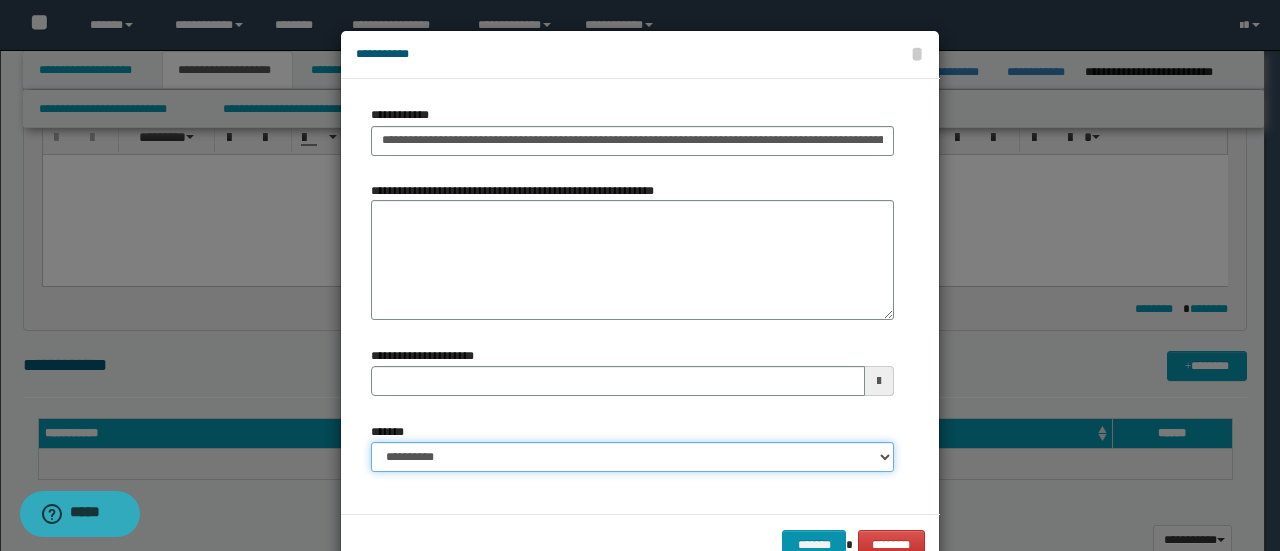 select on "*" 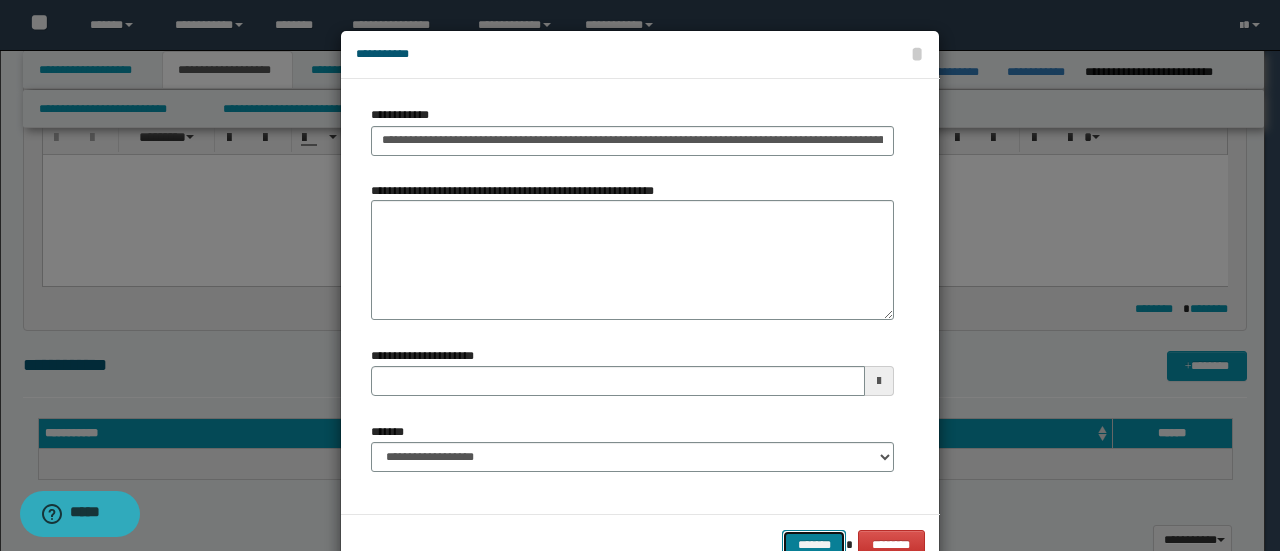 click on "*******" at bounding box center (814, 544) 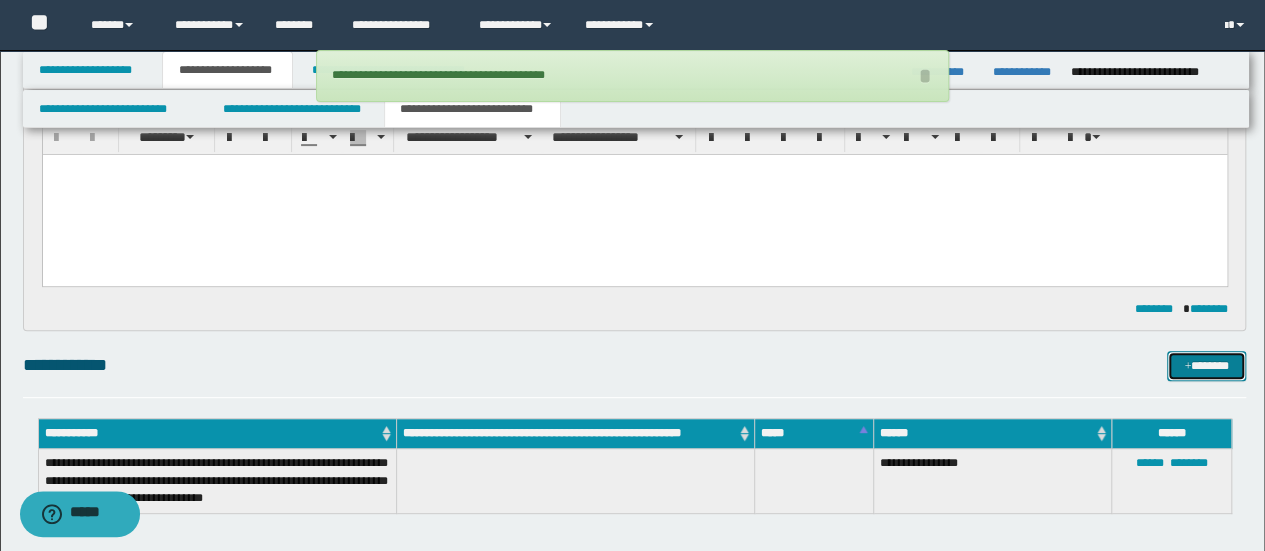 click on "*******" at bounding box center [1206, 365] 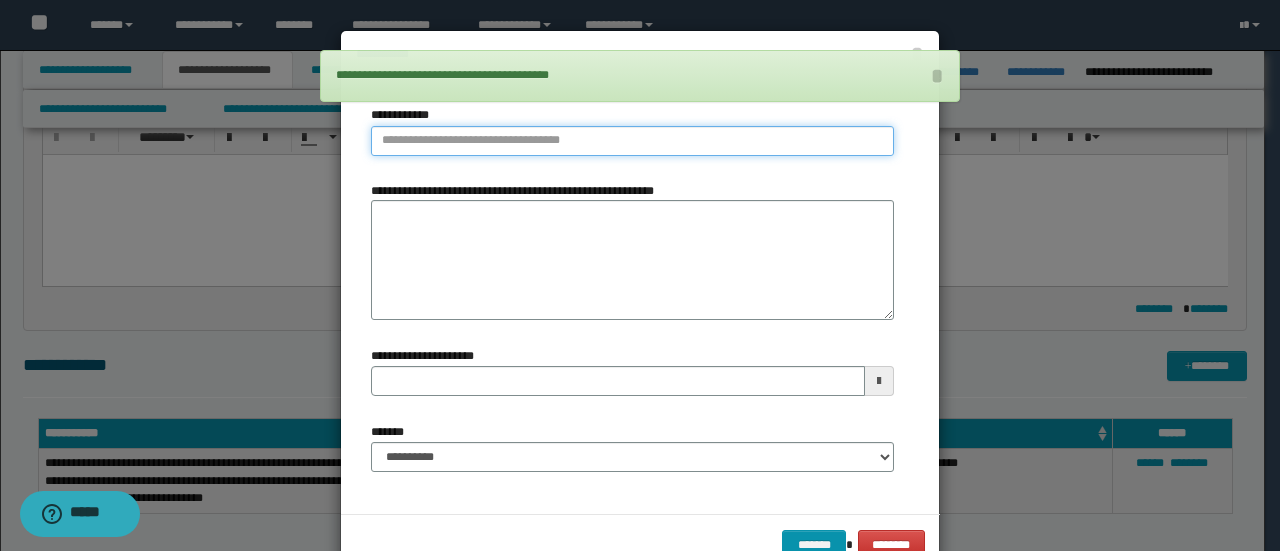 type on "**********" 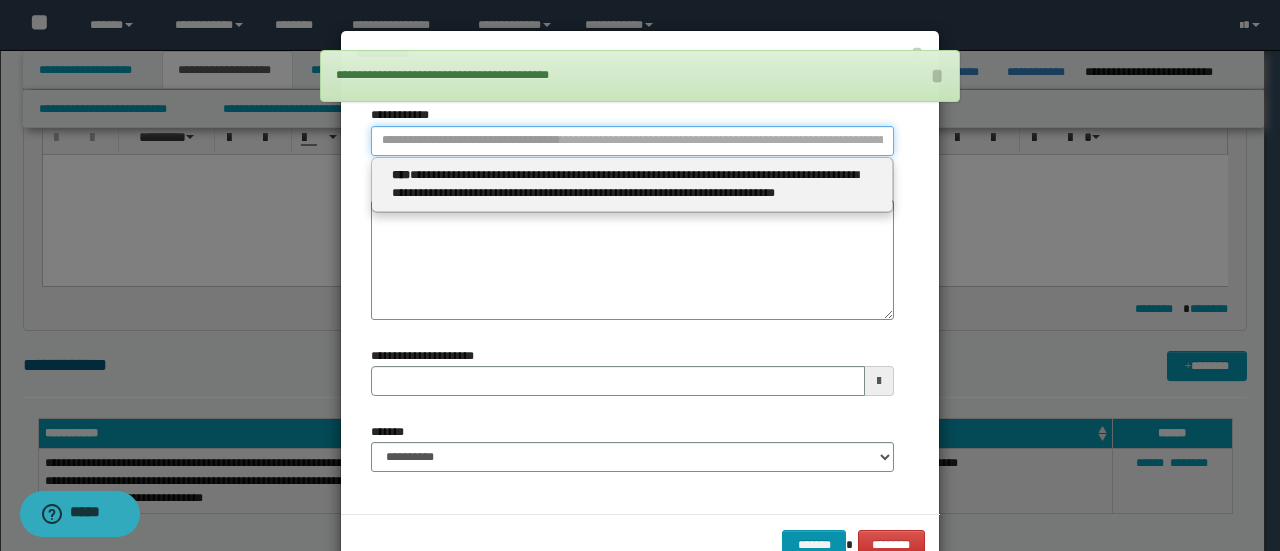 click on "**********" at bounding box center [632, 141] 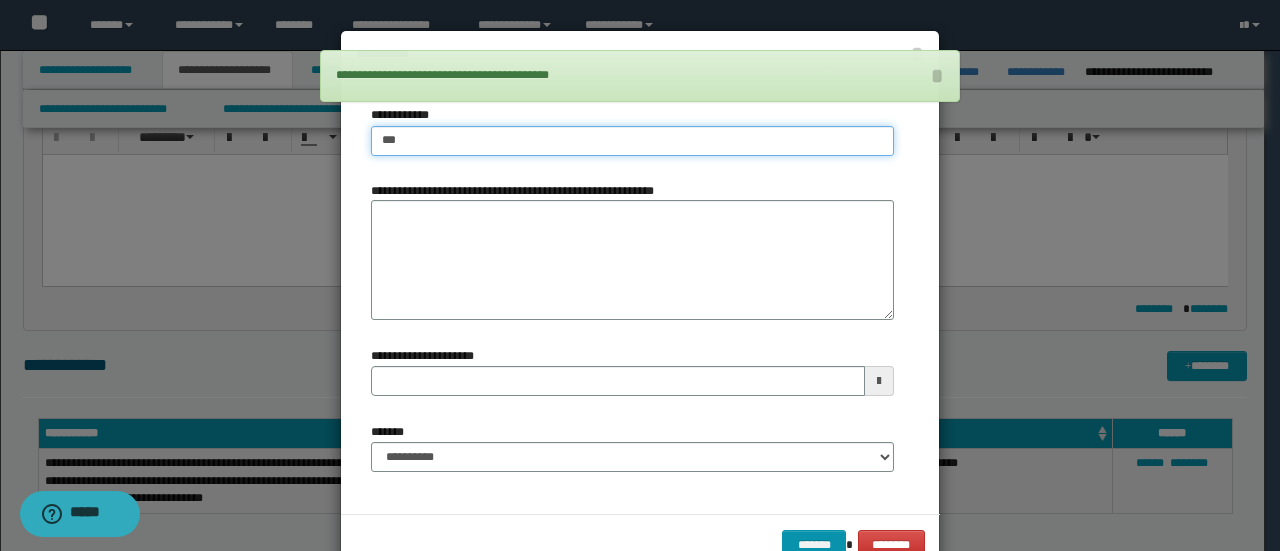 type on "****" 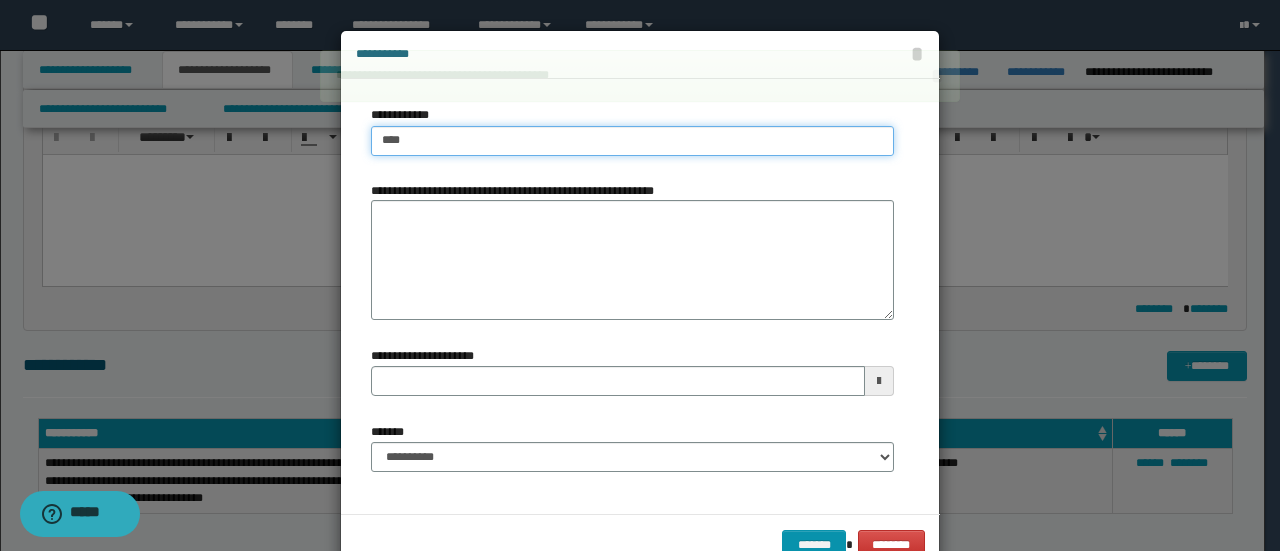 type on "****" 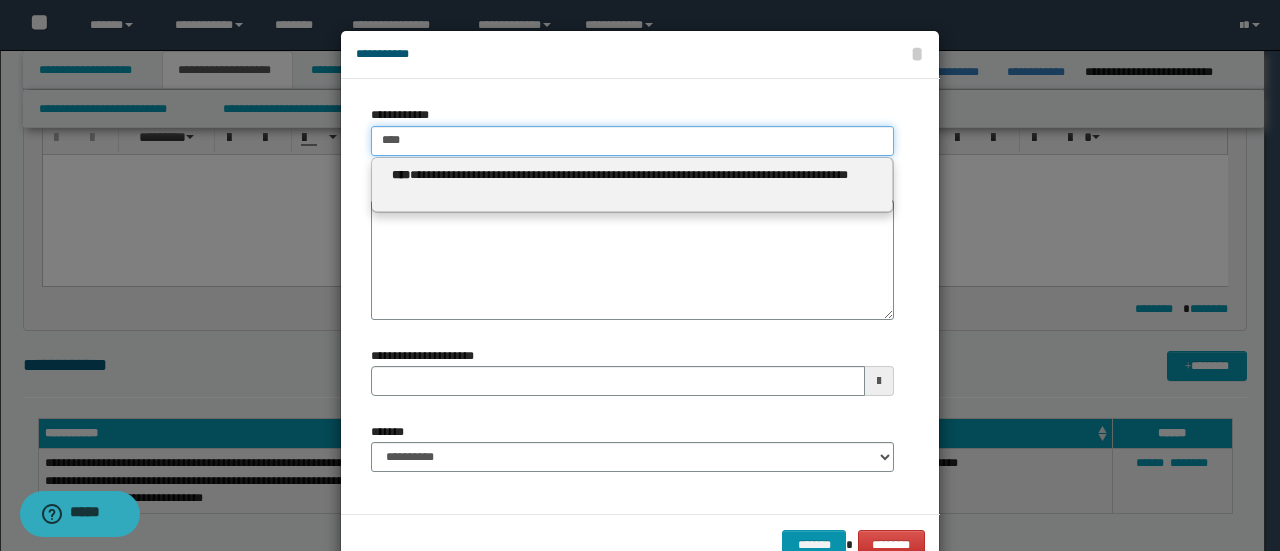 type 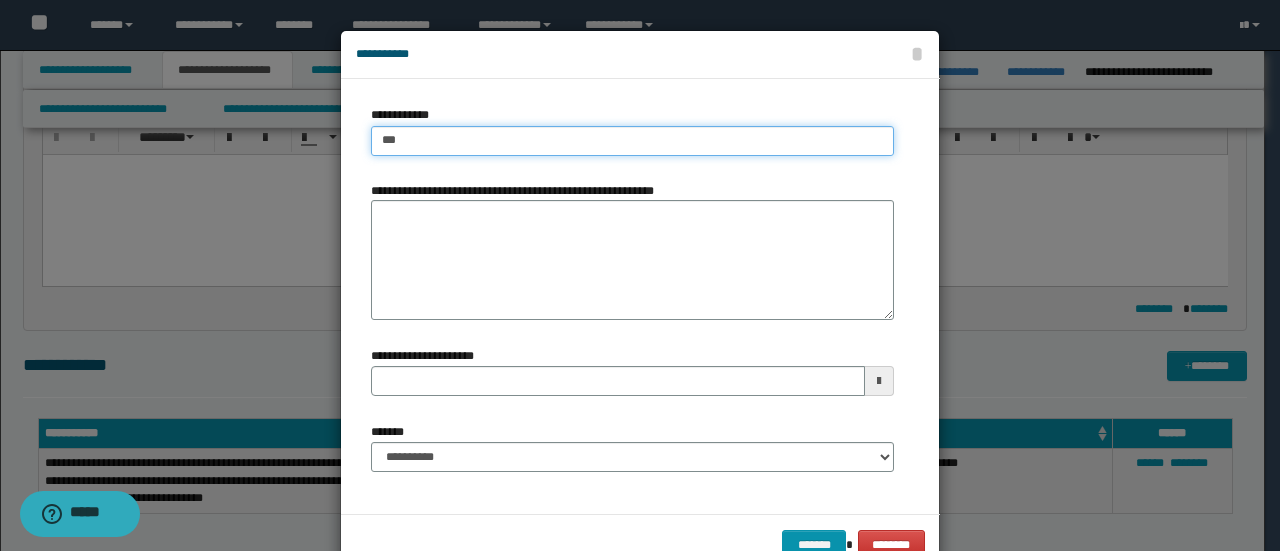 type on "***" 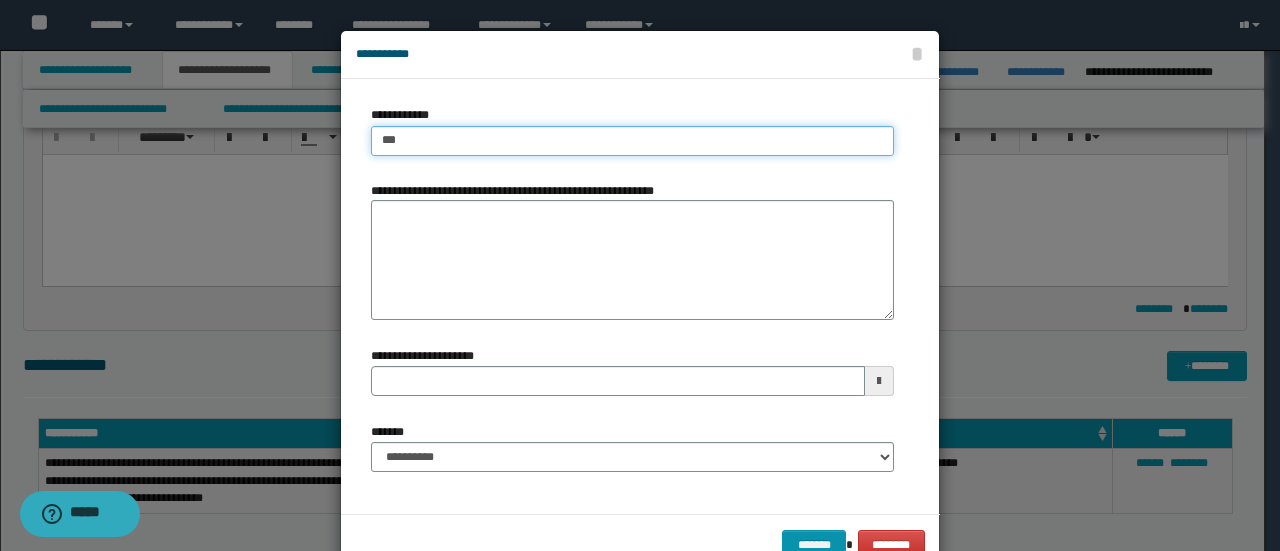 type 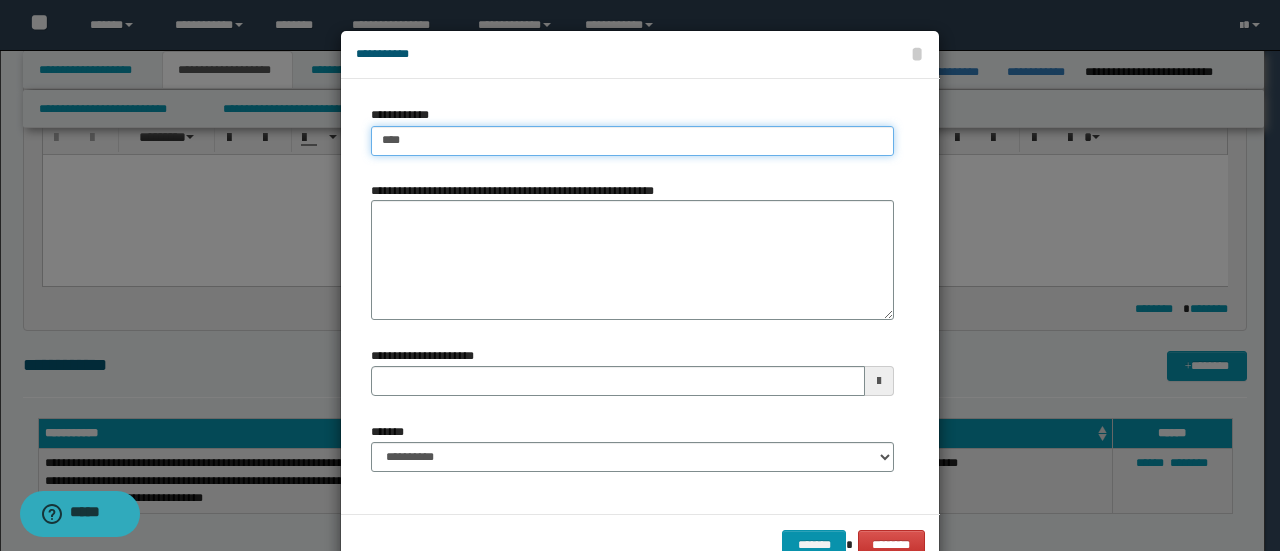 type on "****" 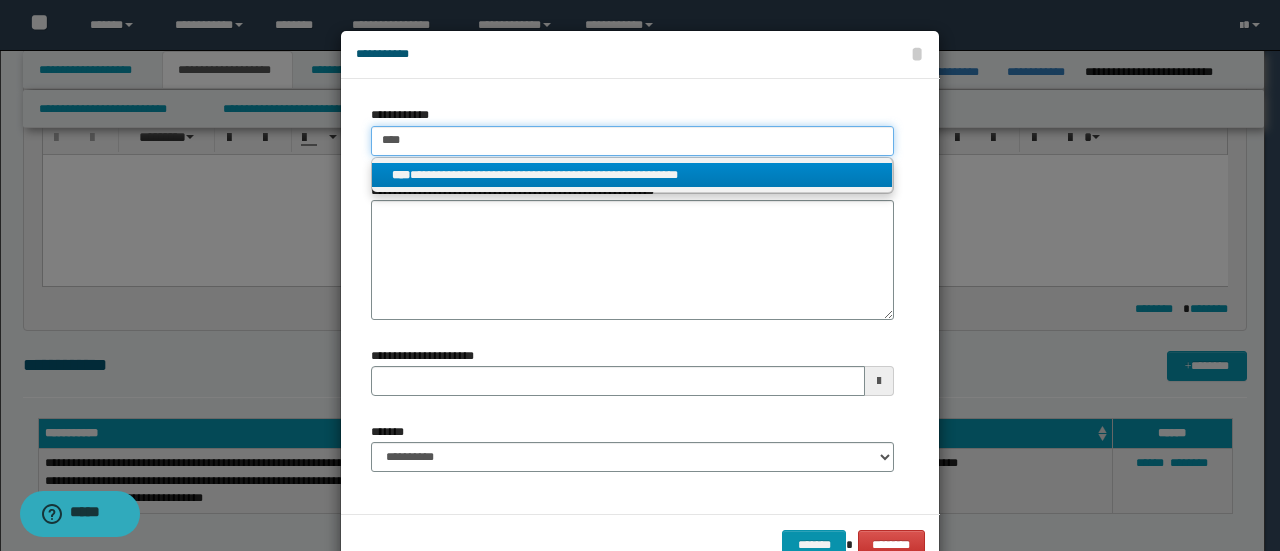 type on "****" 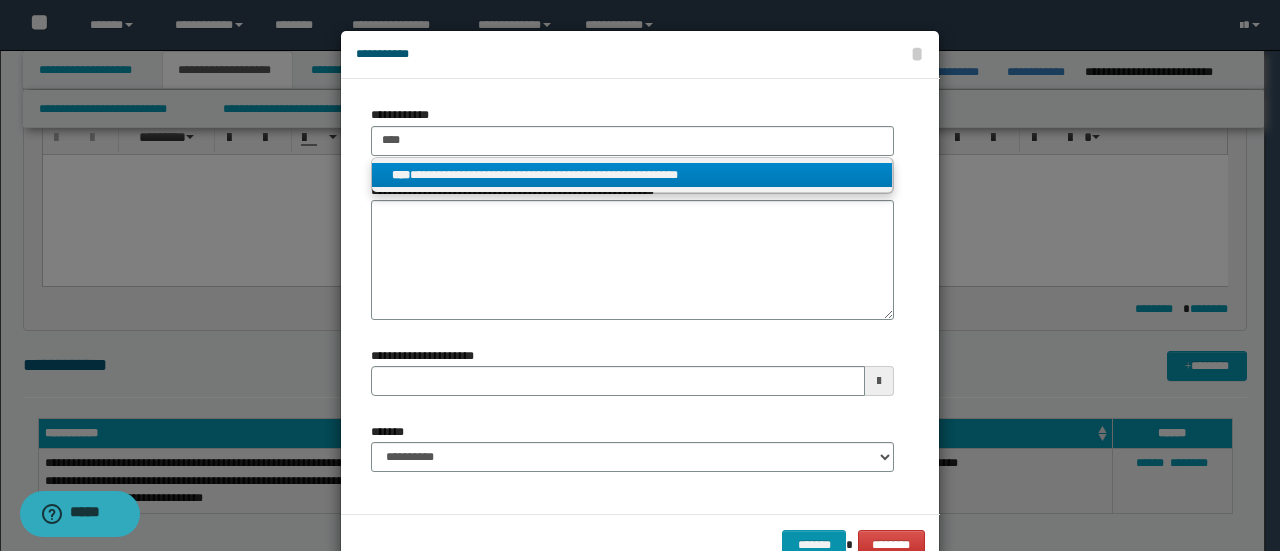 click on "**********" at bounding box center (632, 175) 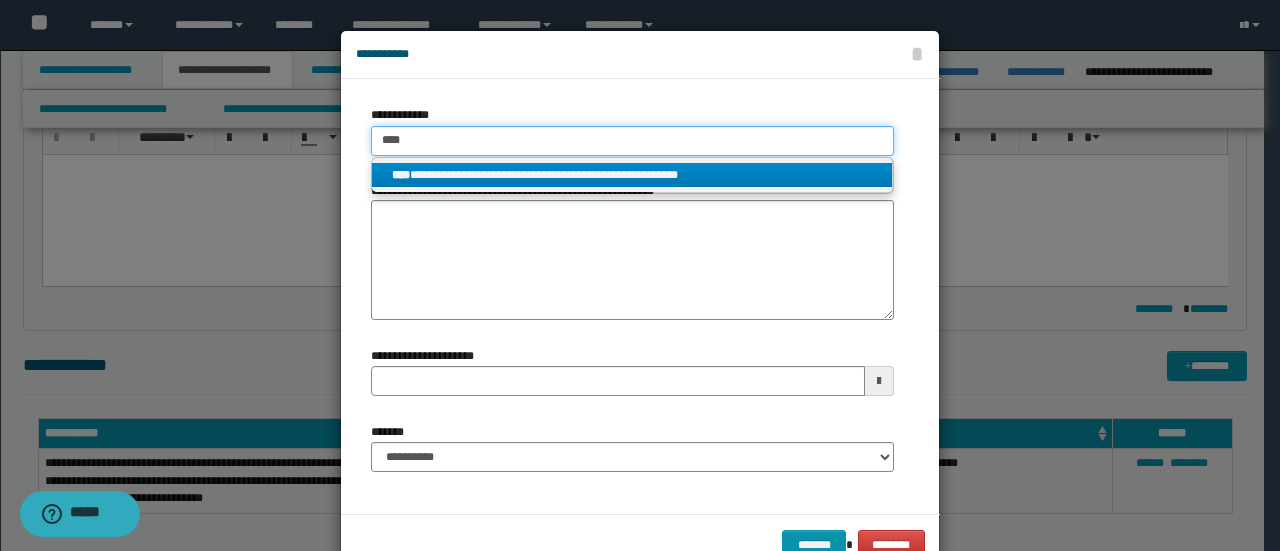 type 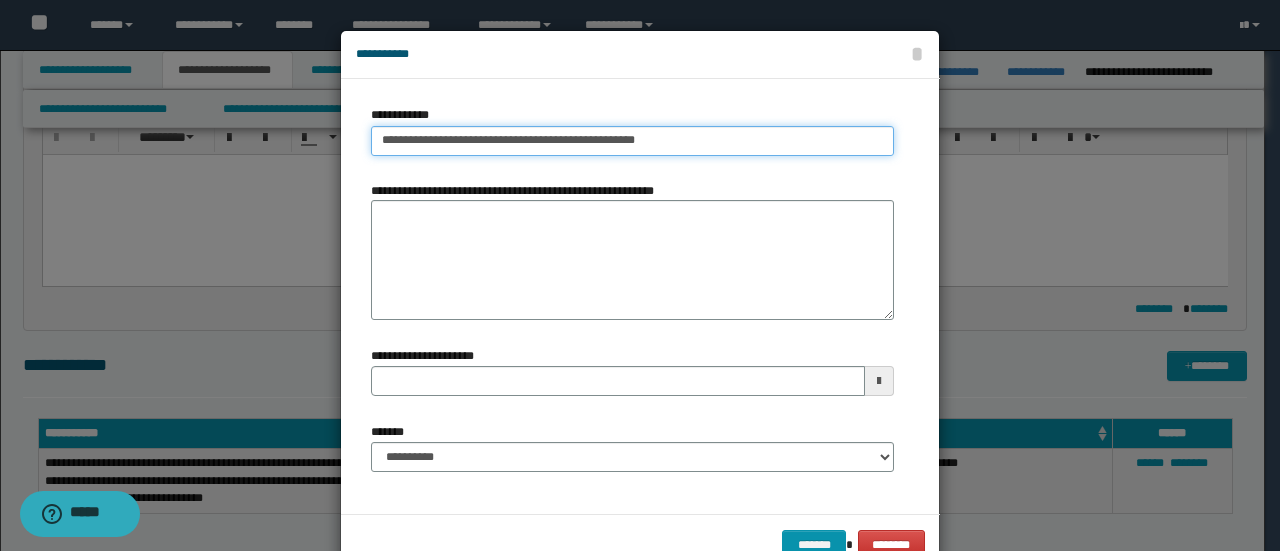 type 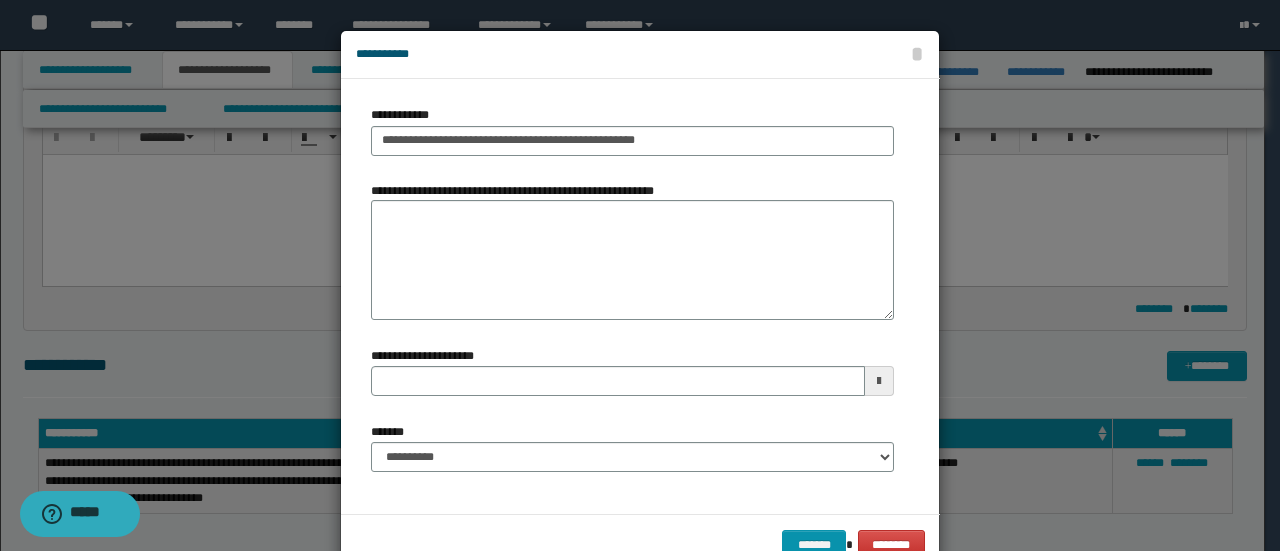 drag, startPoint x: 502, startPoint y: 437, endPoint x: 506, endPoint y: 456, distance: 19.416489 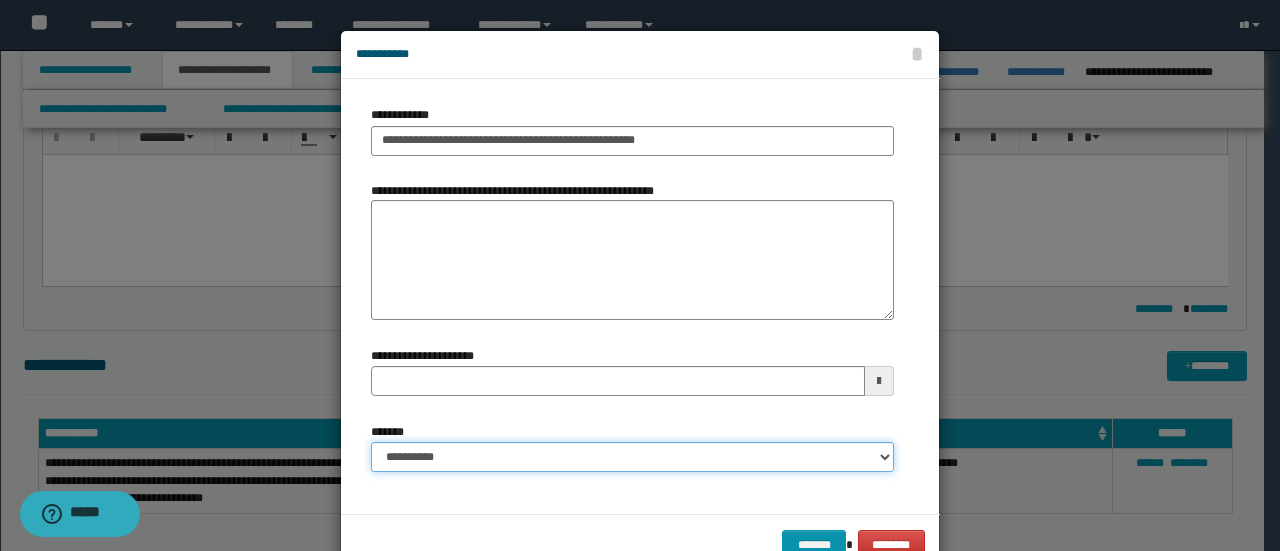 click on "**********" at bounding box center (632, 457) 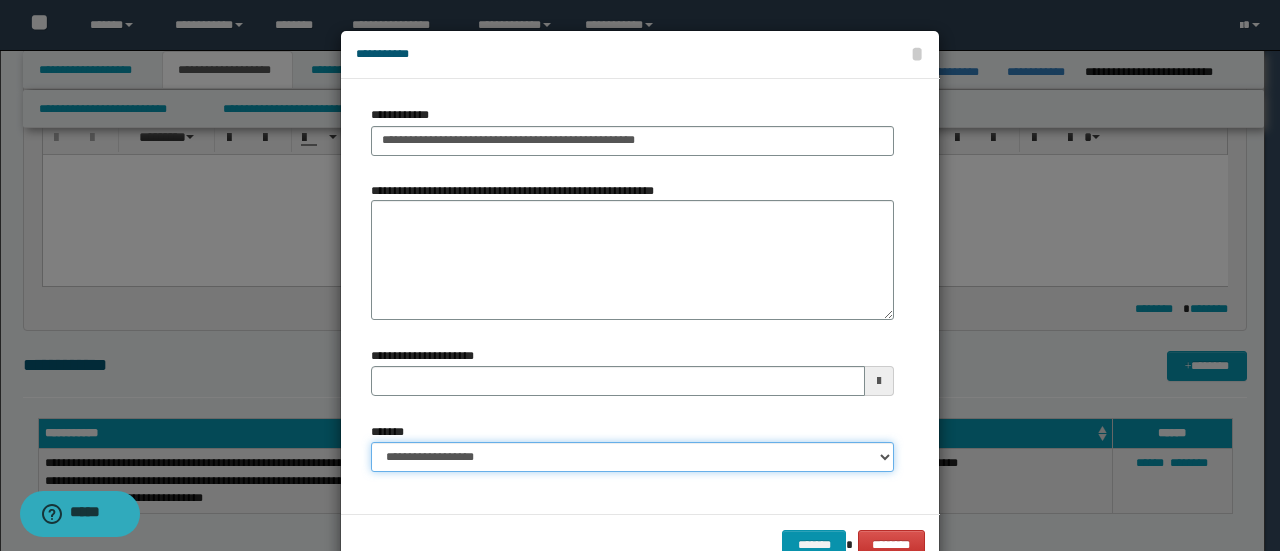 click on "**********" at bounding box center (632, 457) 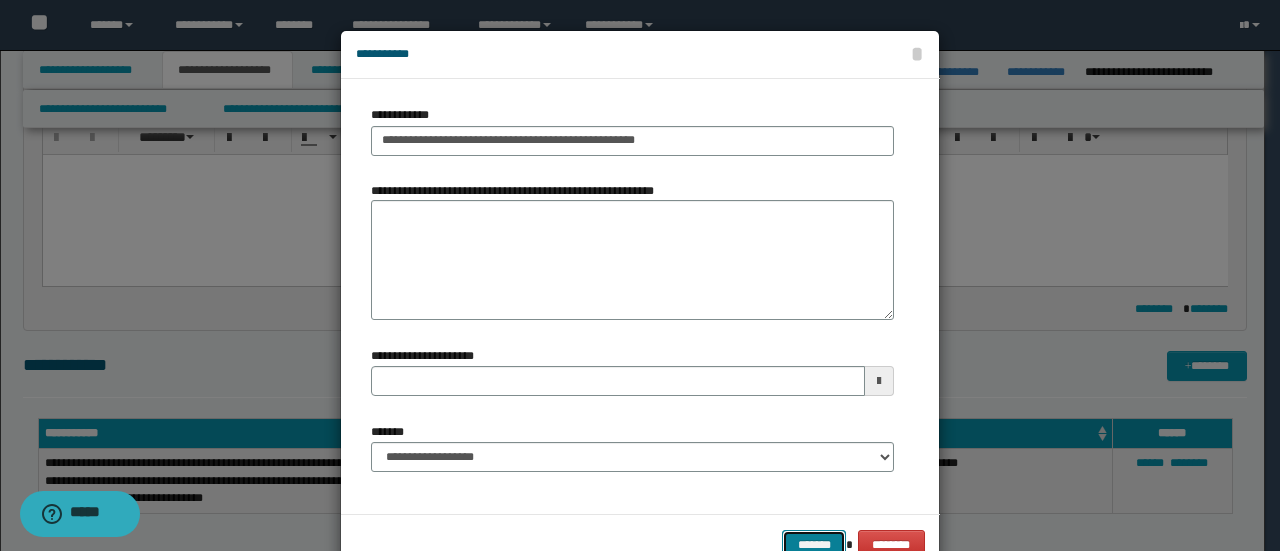 click on "*******" at bounding box center (814, 544) 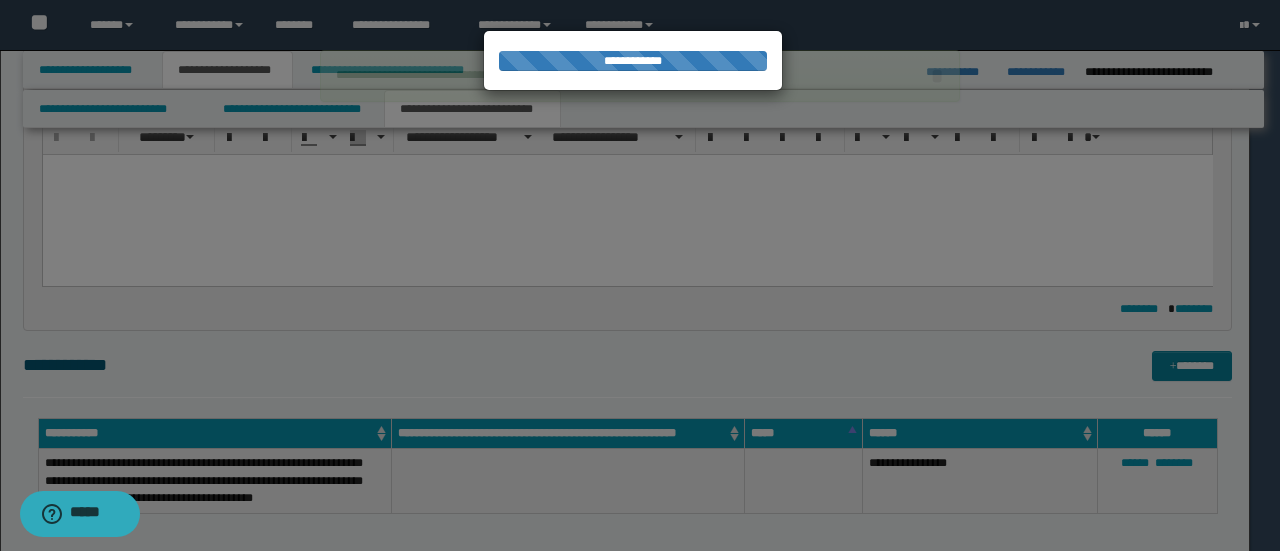 type 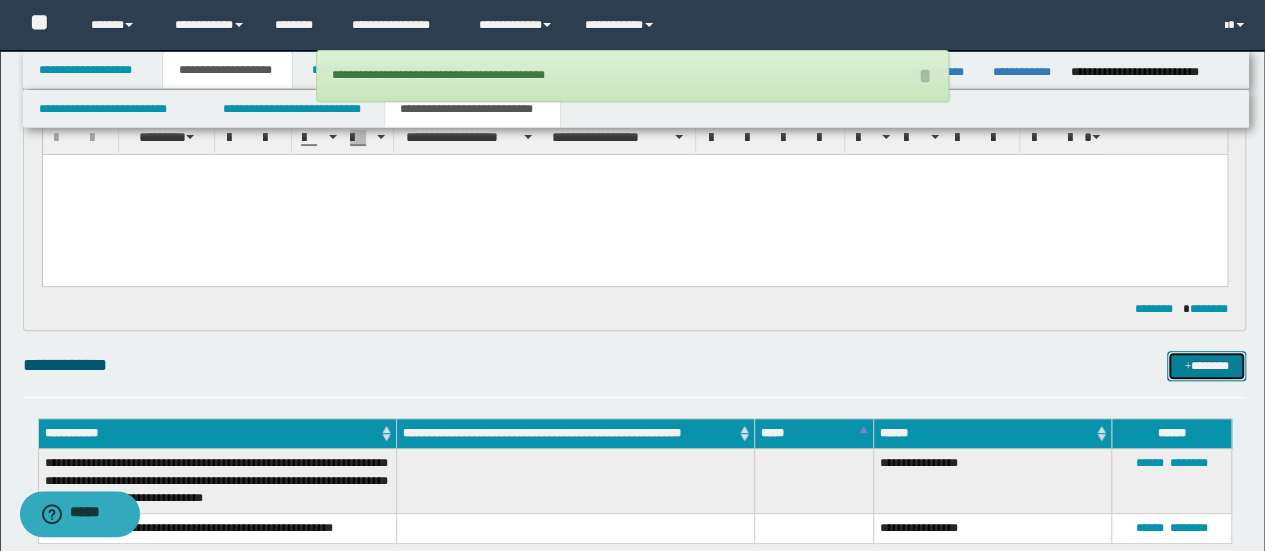 click at bounding box center (1187, 367) 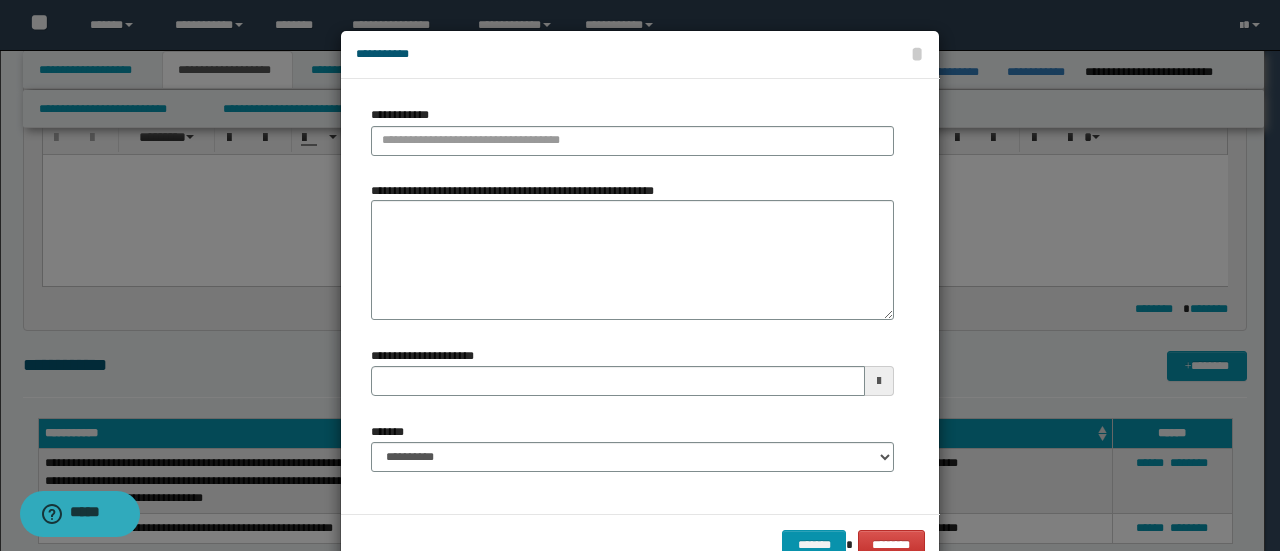 click on "**********" at bounding box center [632, 130] 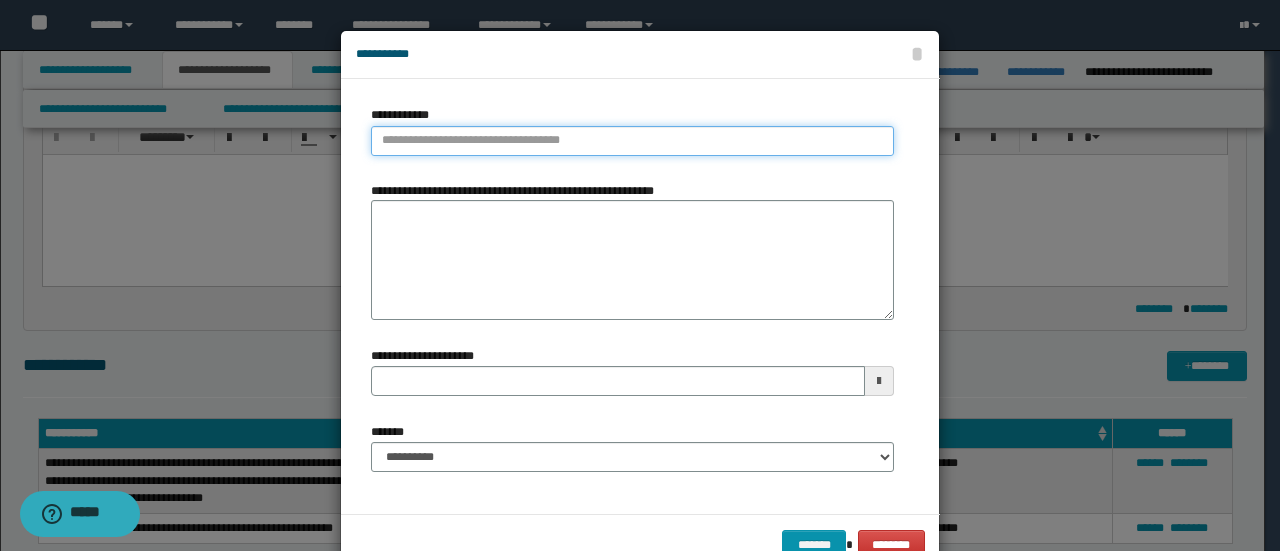 type on "**********" 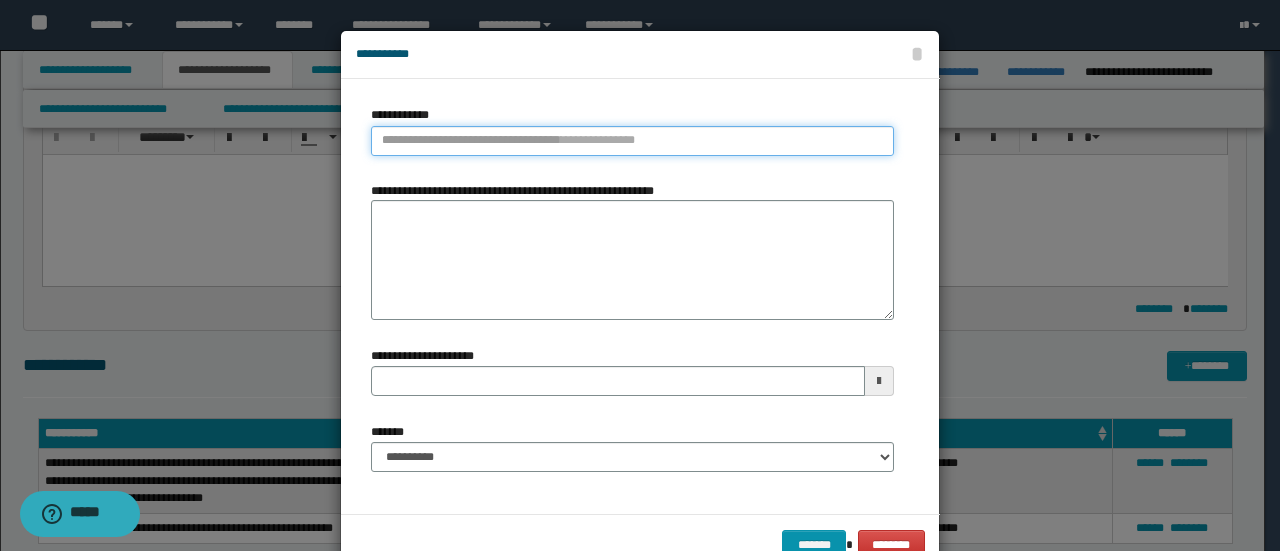 click on "**********" at bounding box center [632, 141] 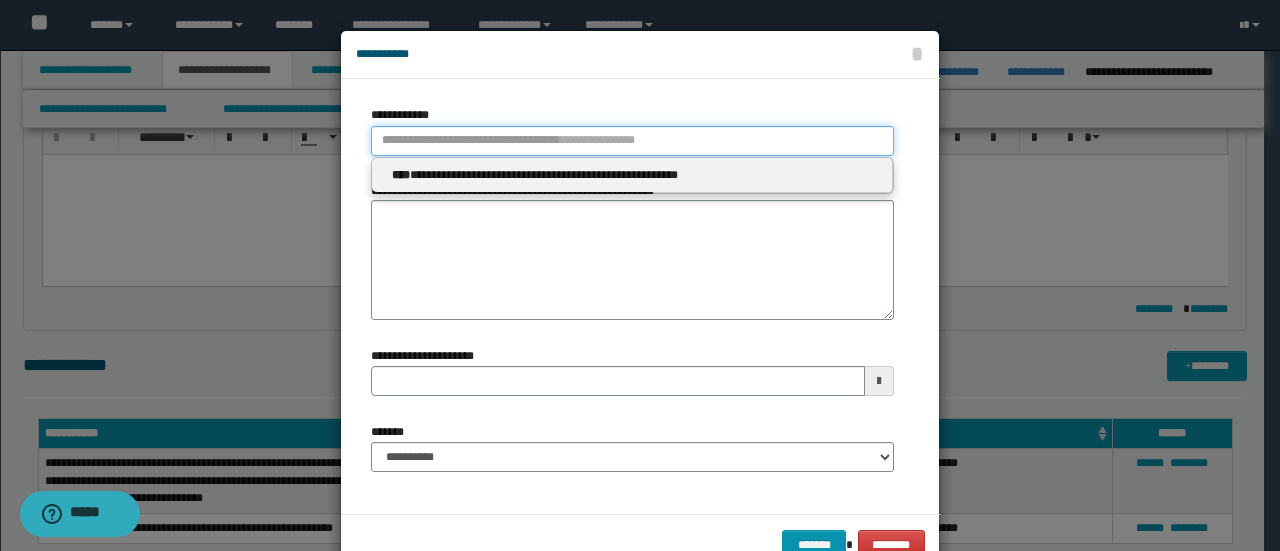type 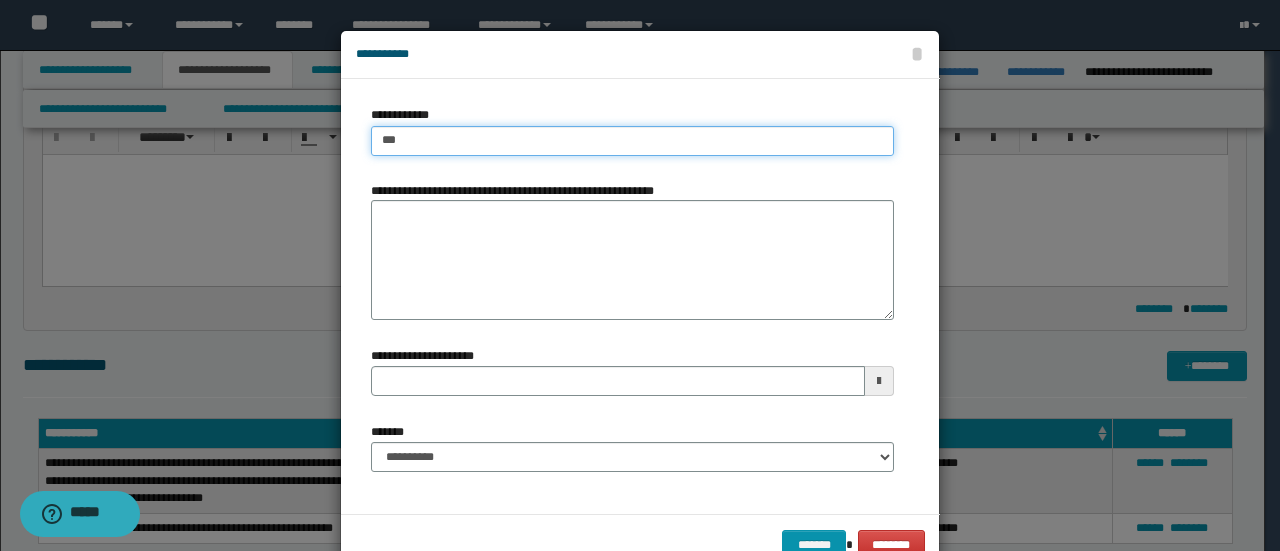 type on "****" 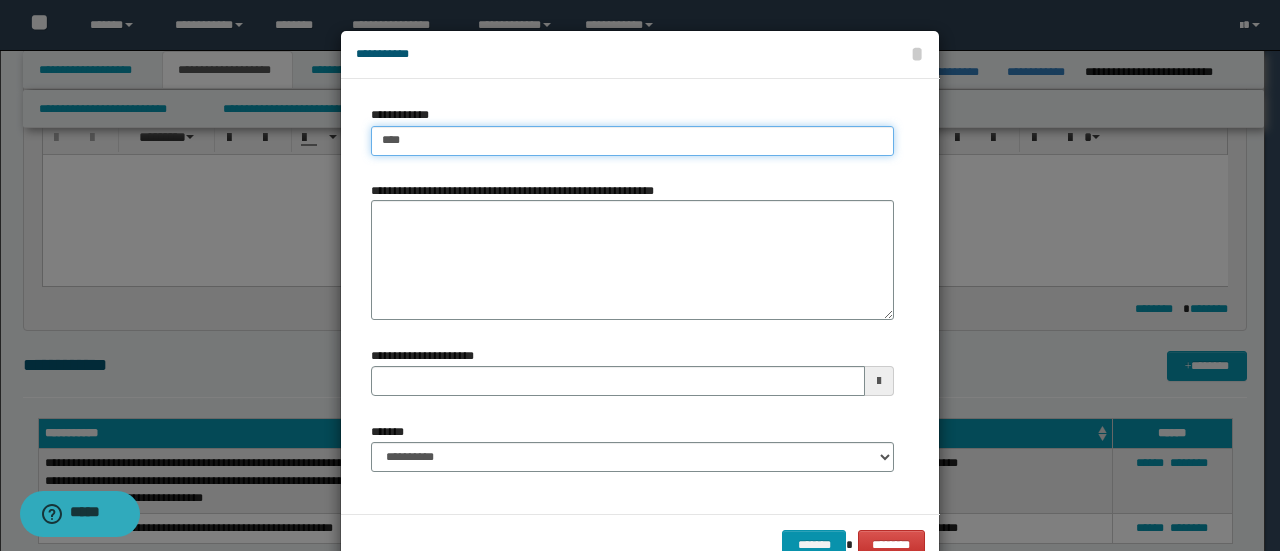 type on "****" 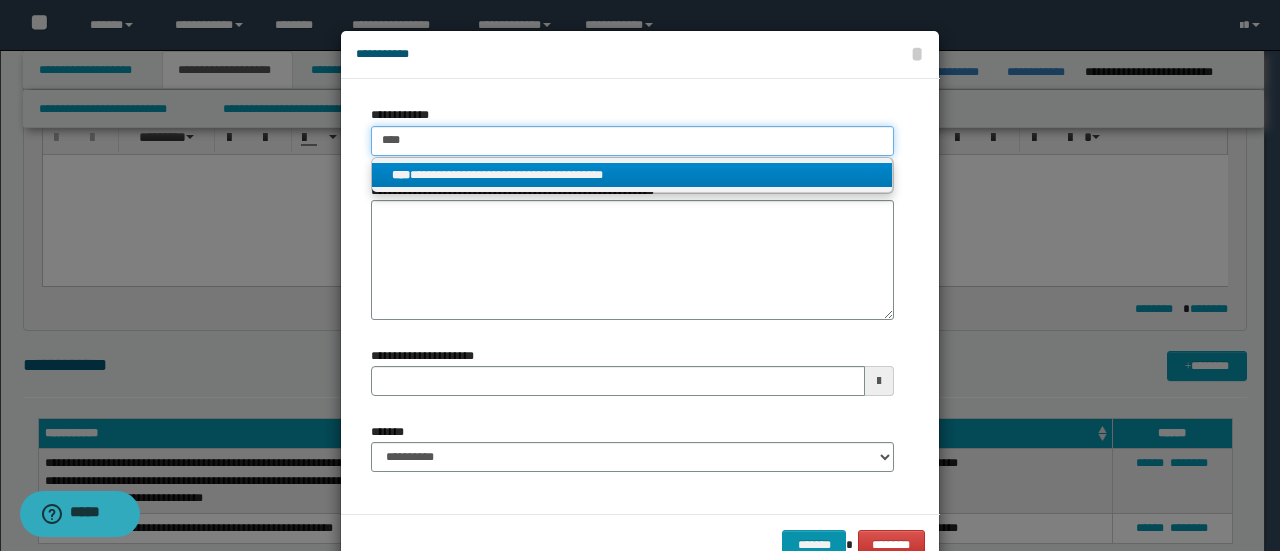 type on "****" 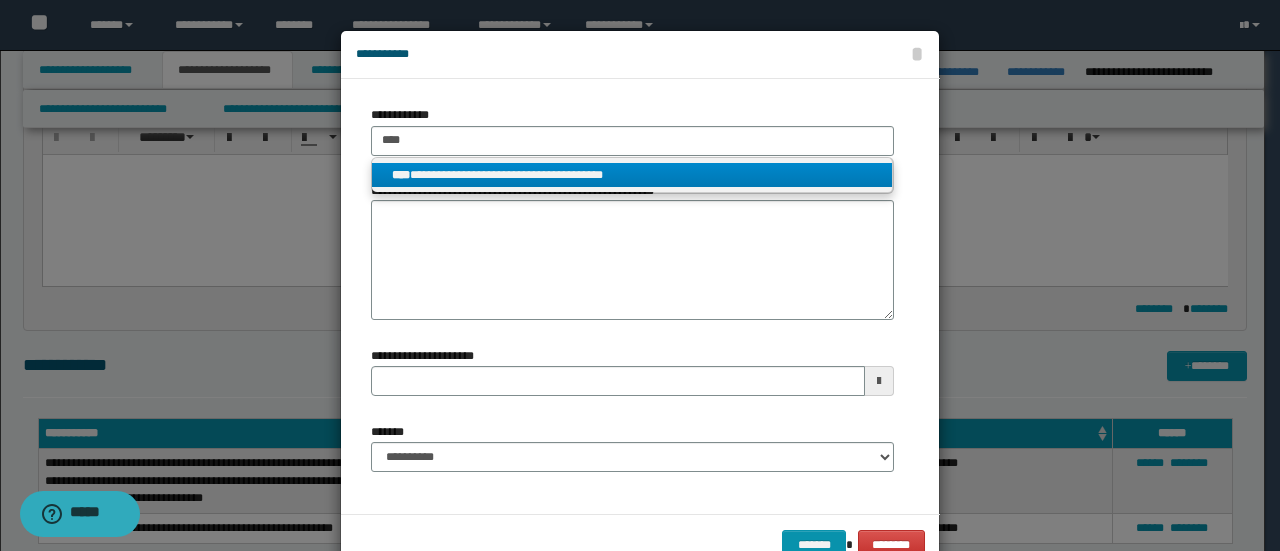 click on "**********" at bounding box center (632, 175) 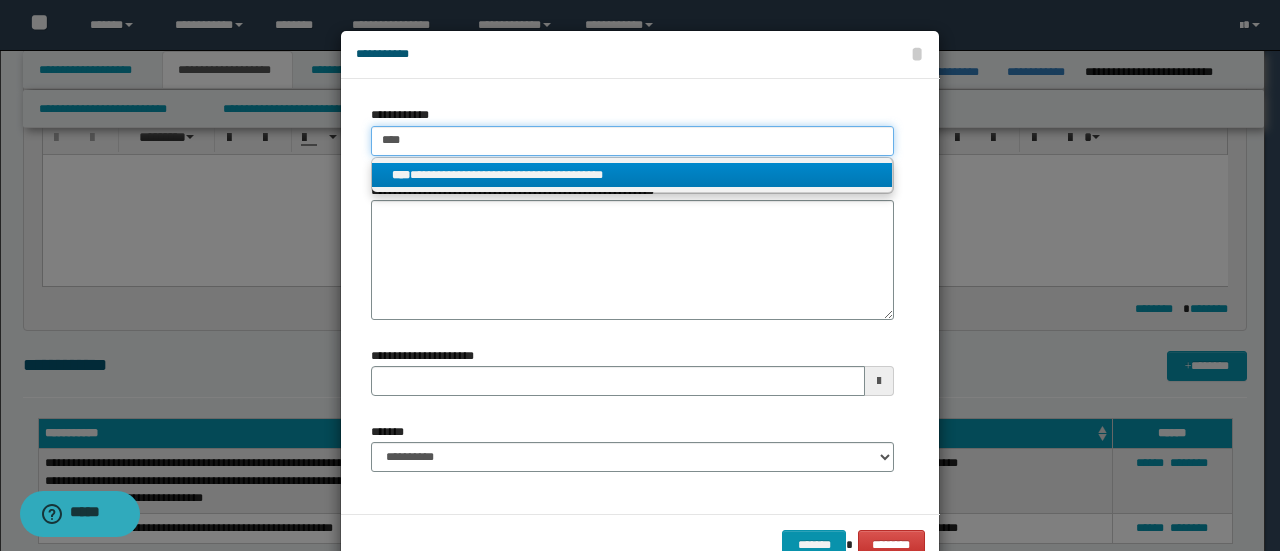 type 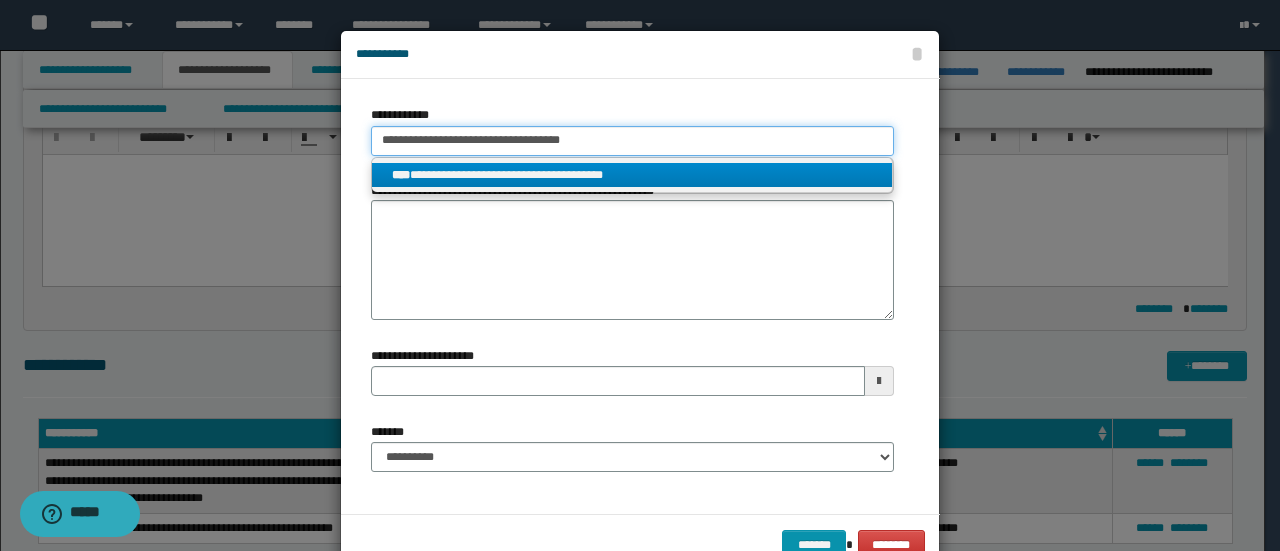 type 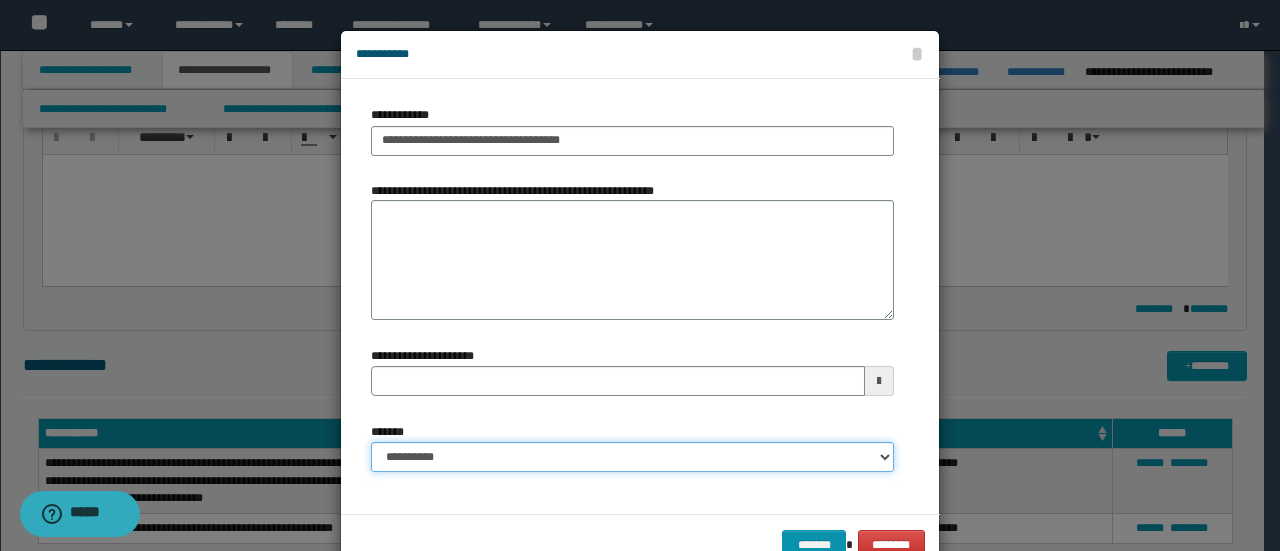click on "**********" at bounding box center [632, 457] 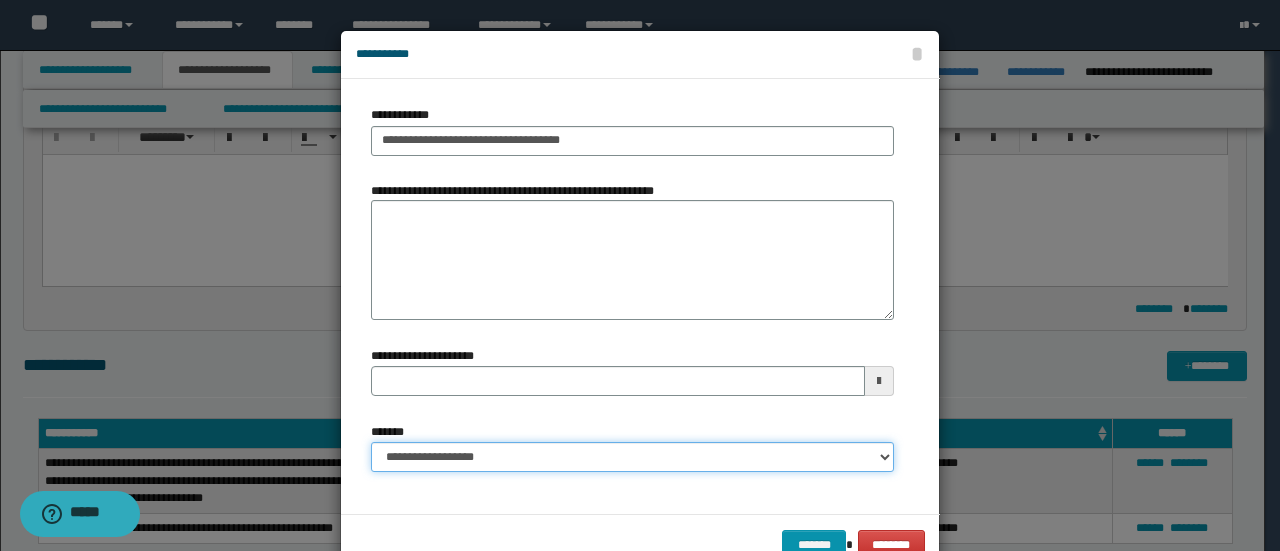 type 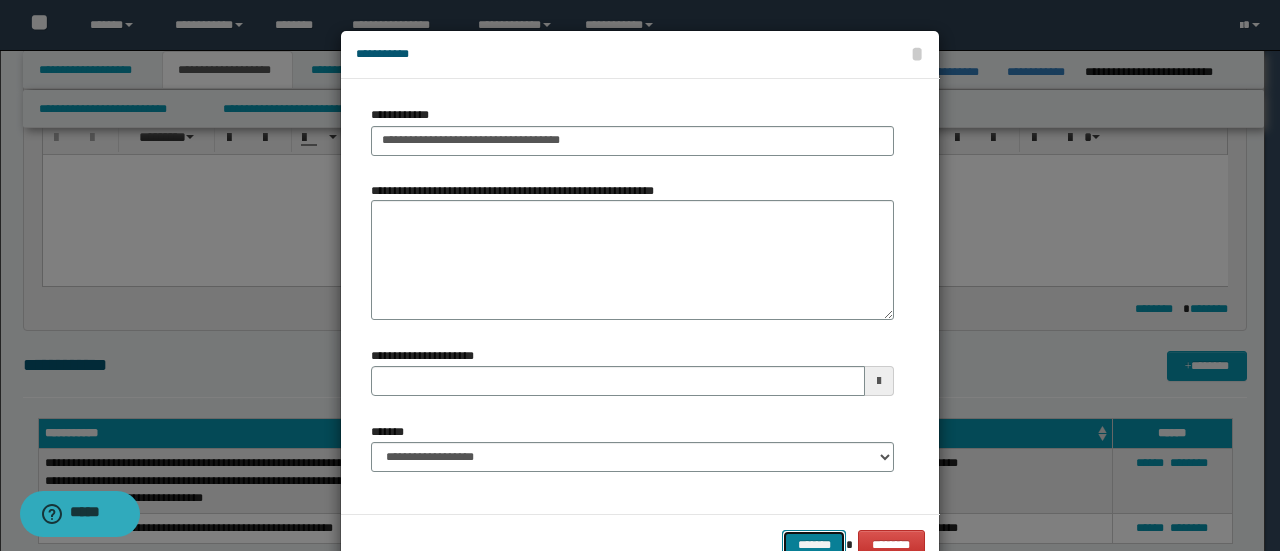 click on "*******" at bounding box center (814, 544) 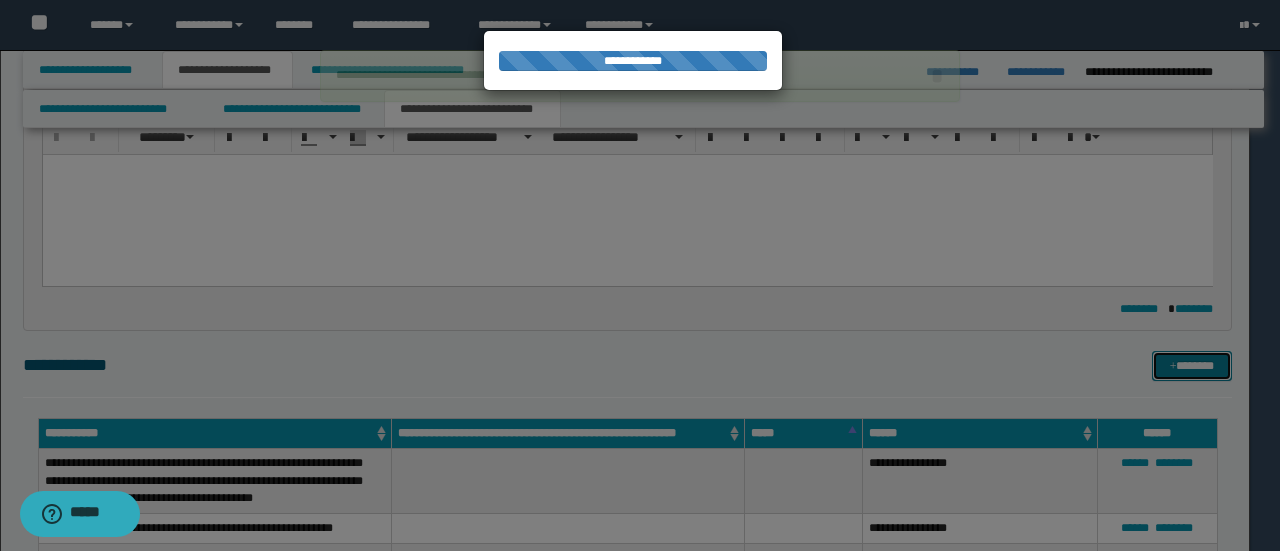type 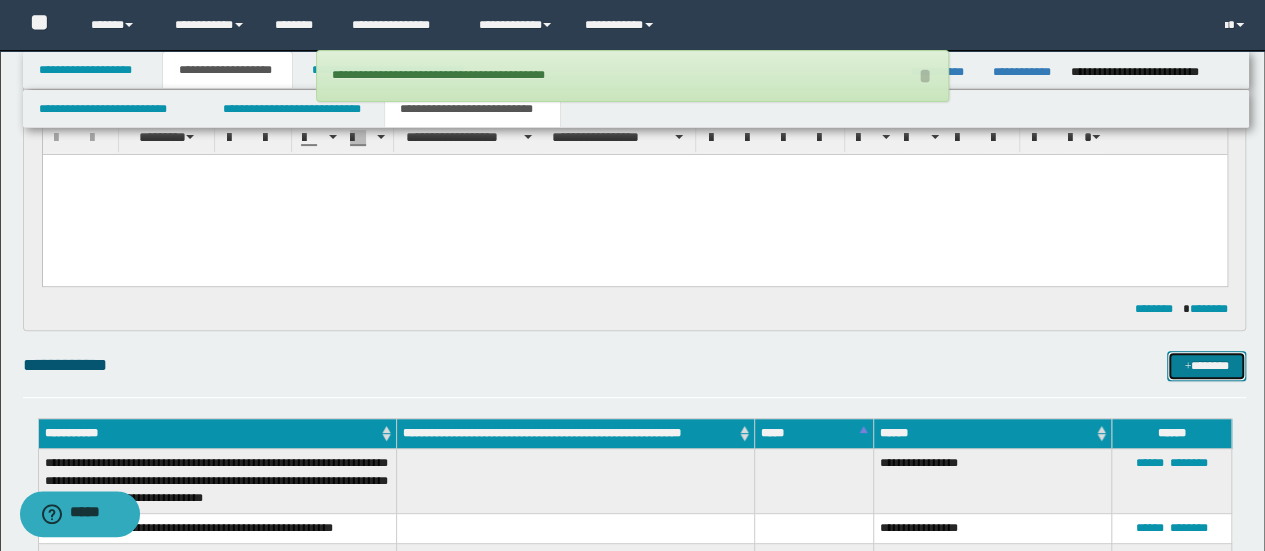click on "*******" at bounding box center [1206, 365] 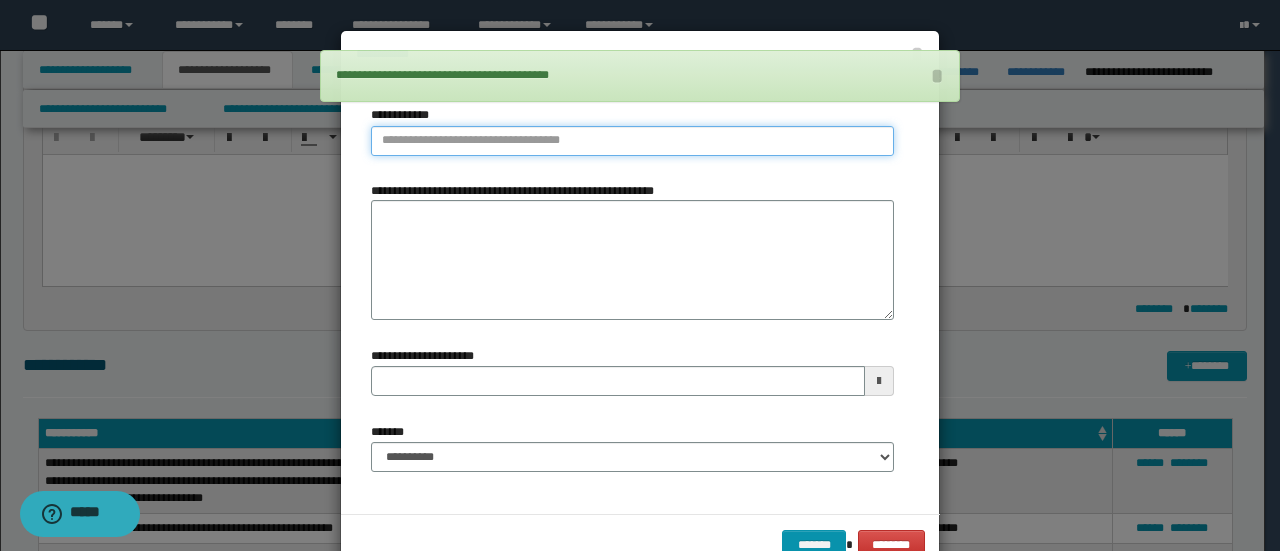 type on "**********" 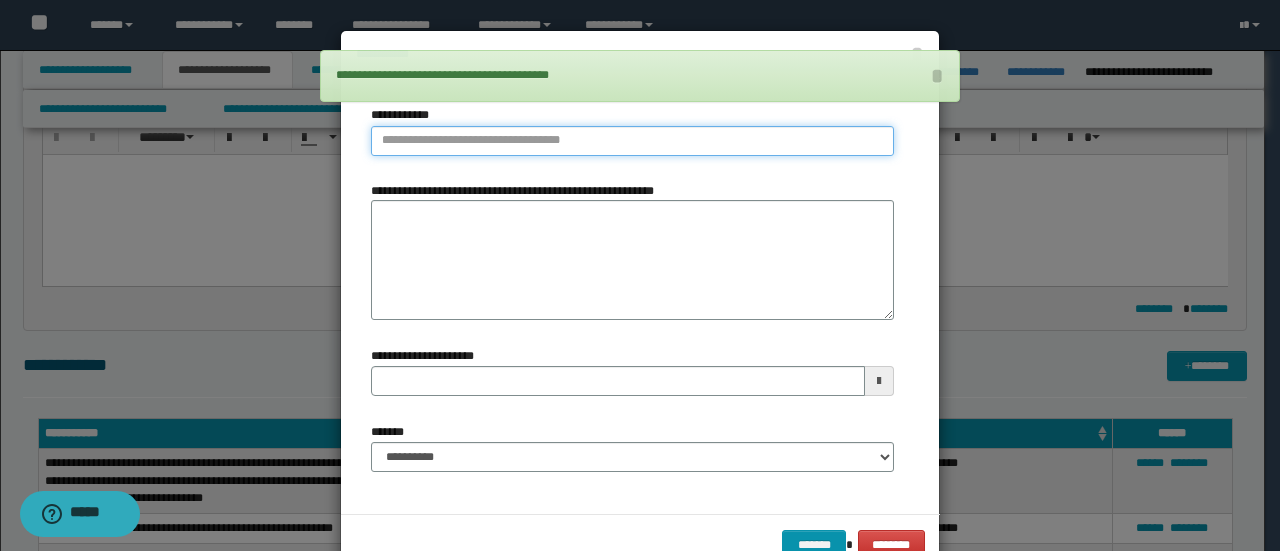 click on "**********" at bounding box center (632, 141) 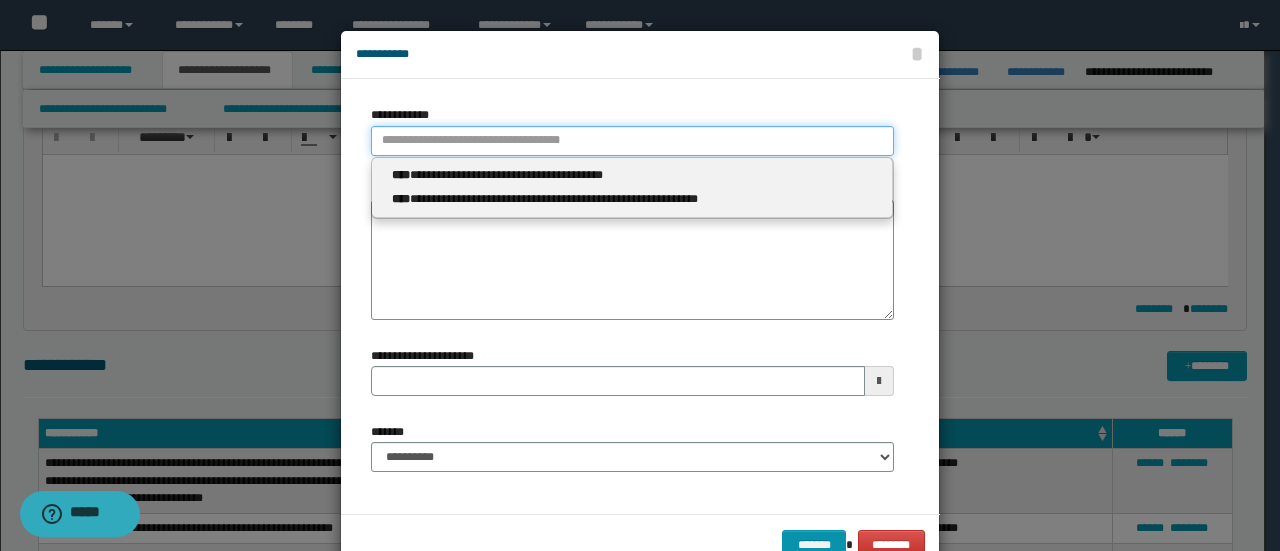 type 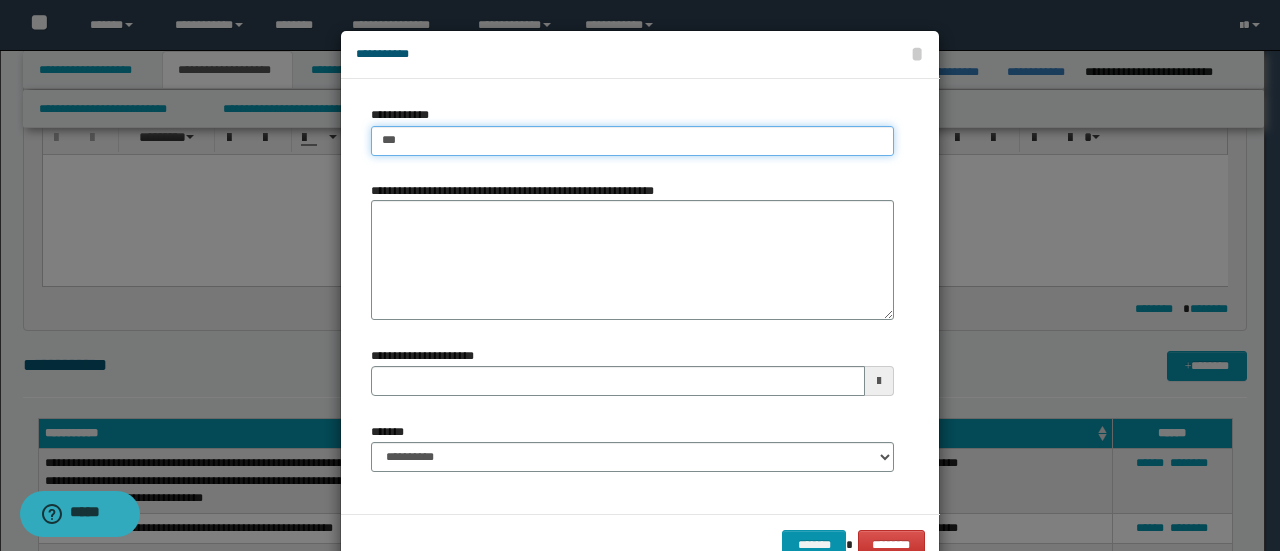 type on "****" 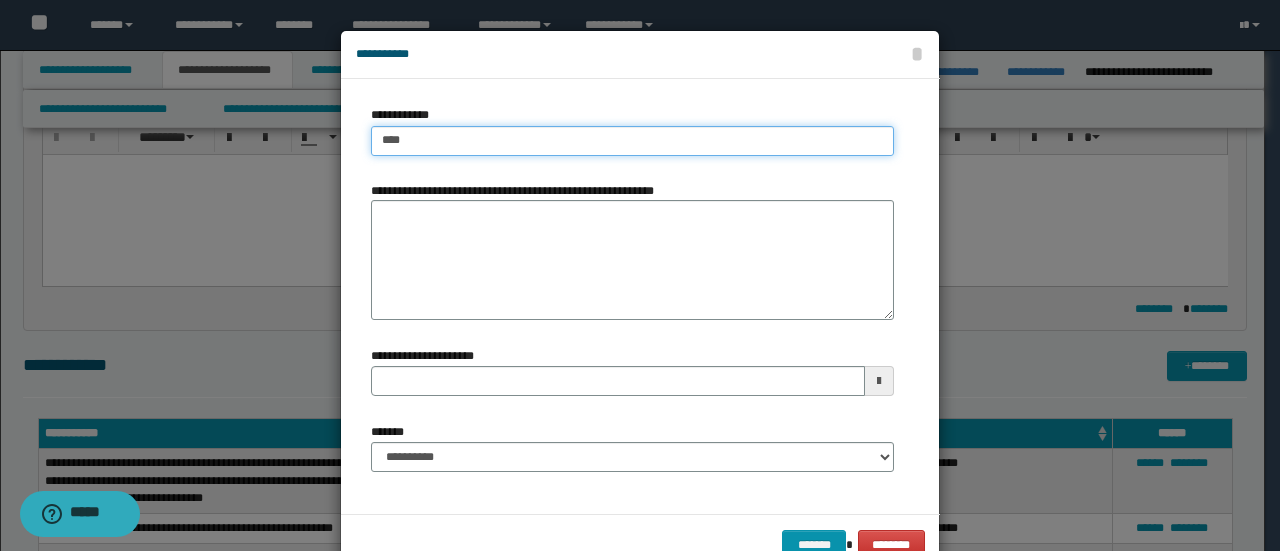 type on "****" 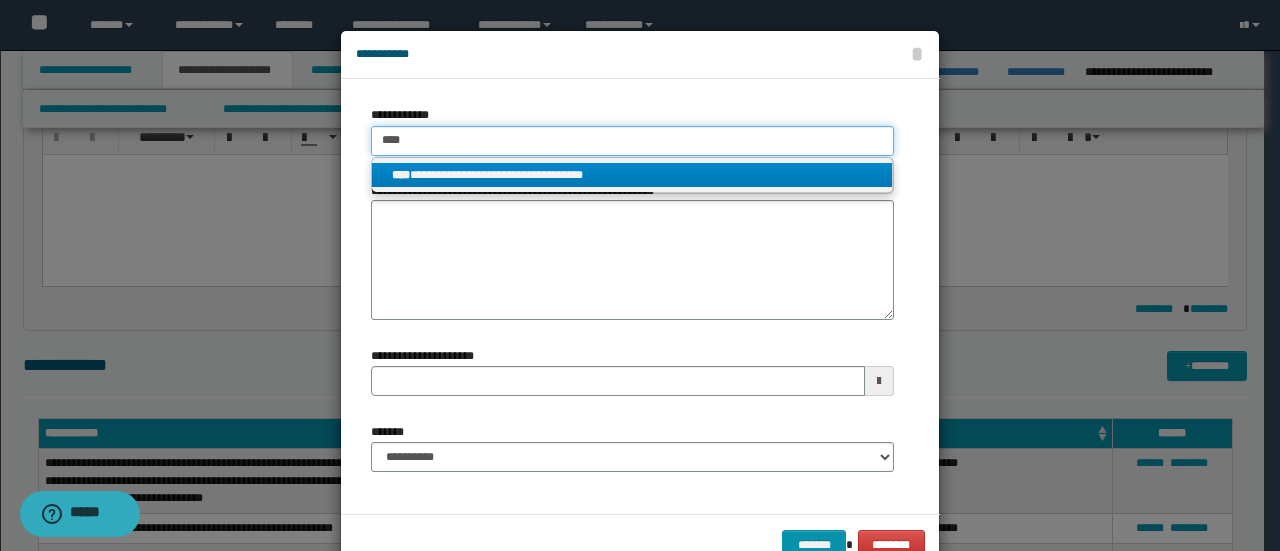 type on "****" 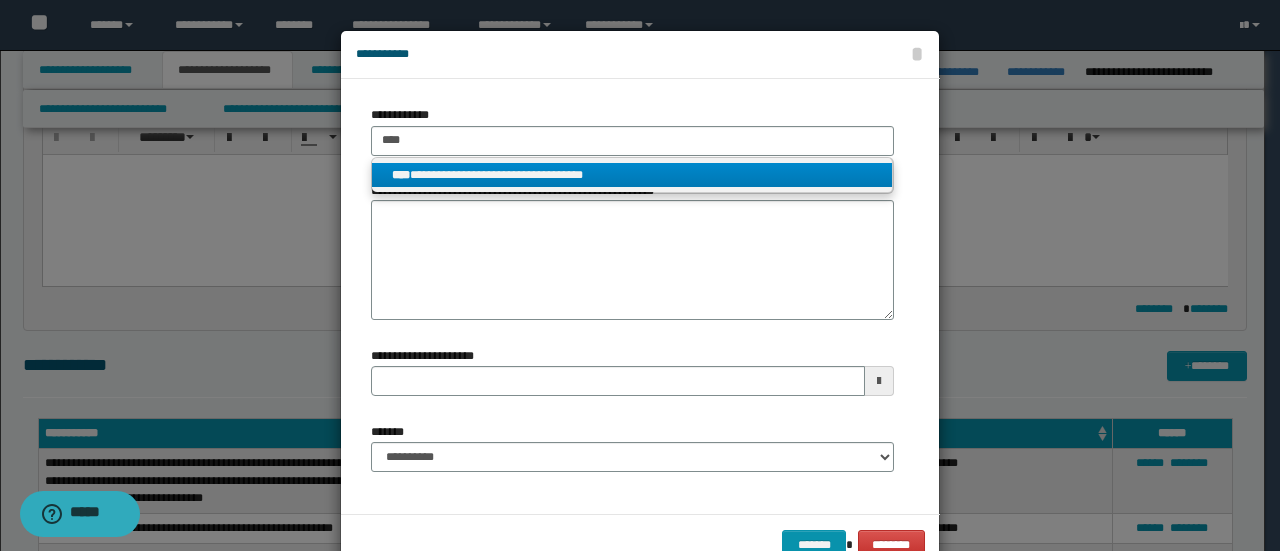click on "**********" at bounding box center (632, 175) 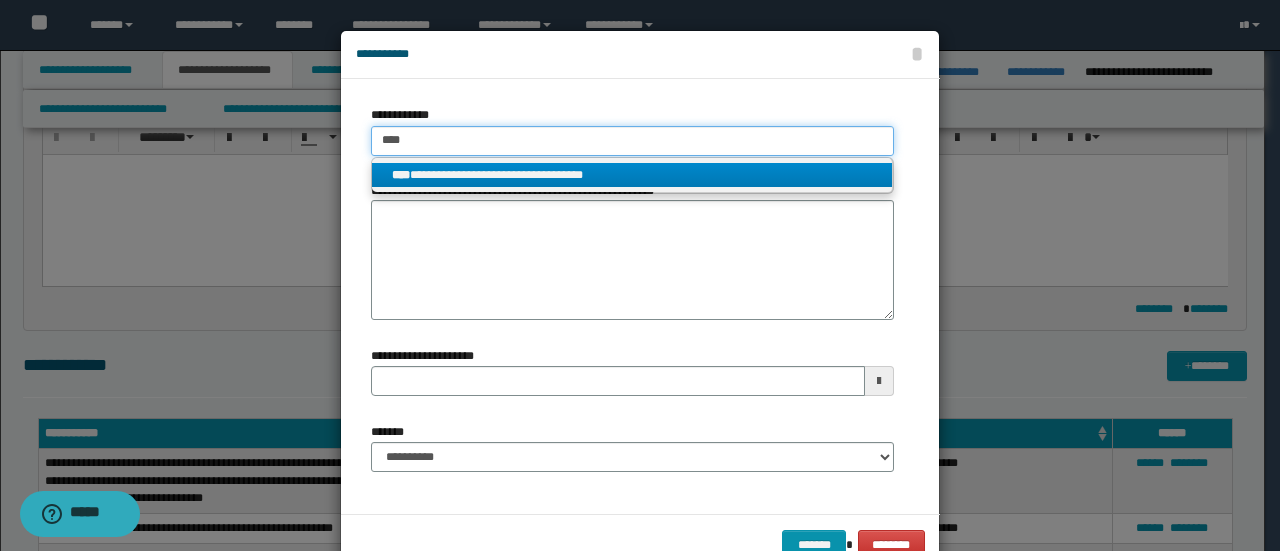 type 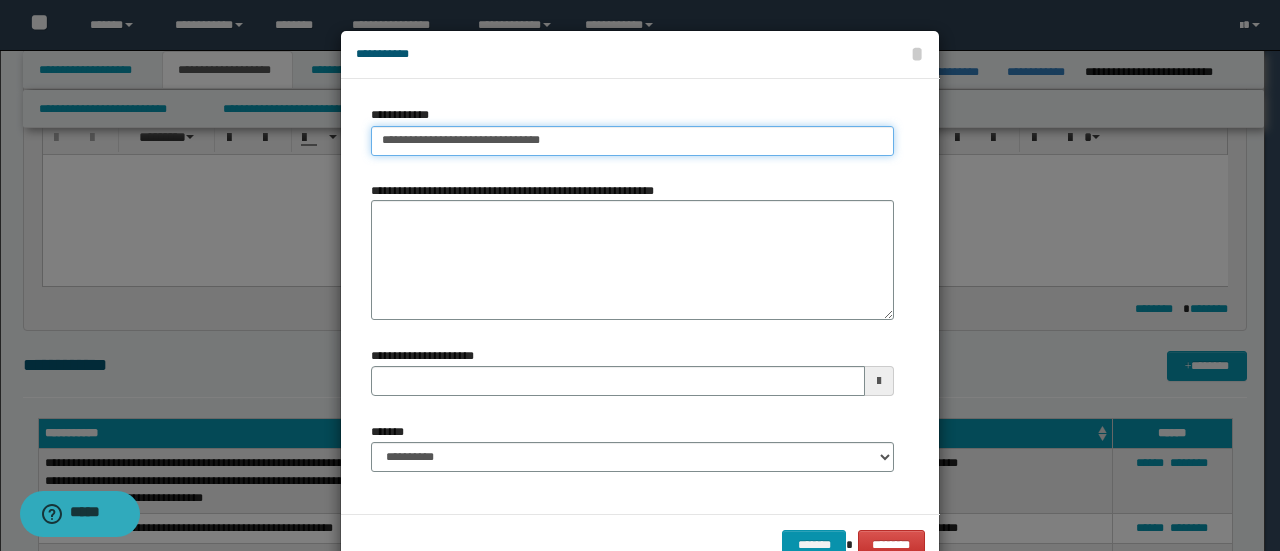 type 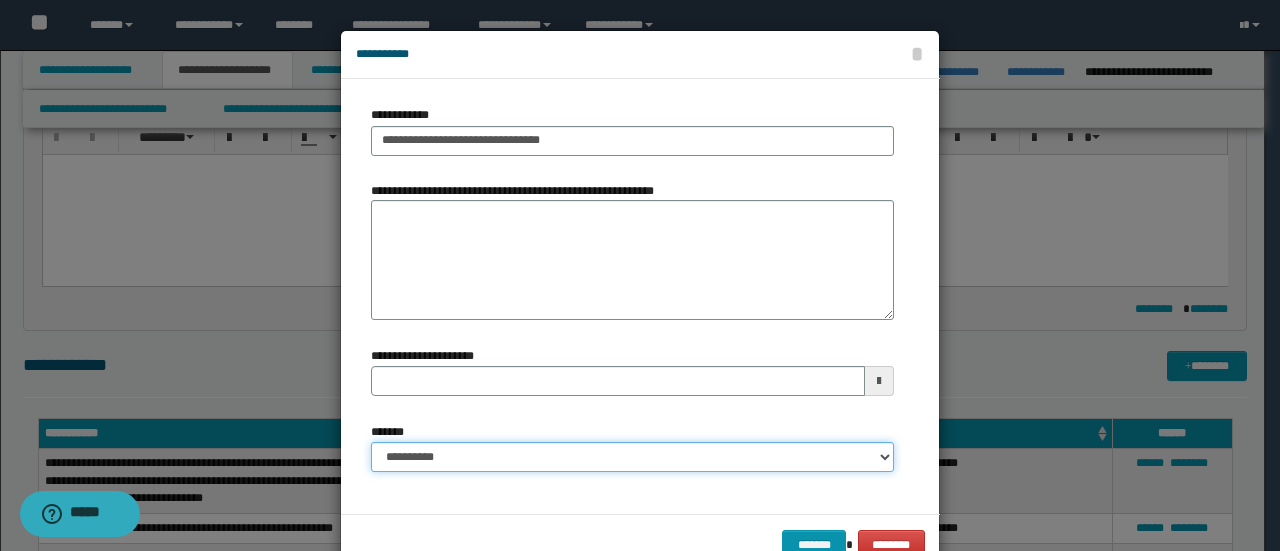 click on "**********" at bounding box center (632, 457) 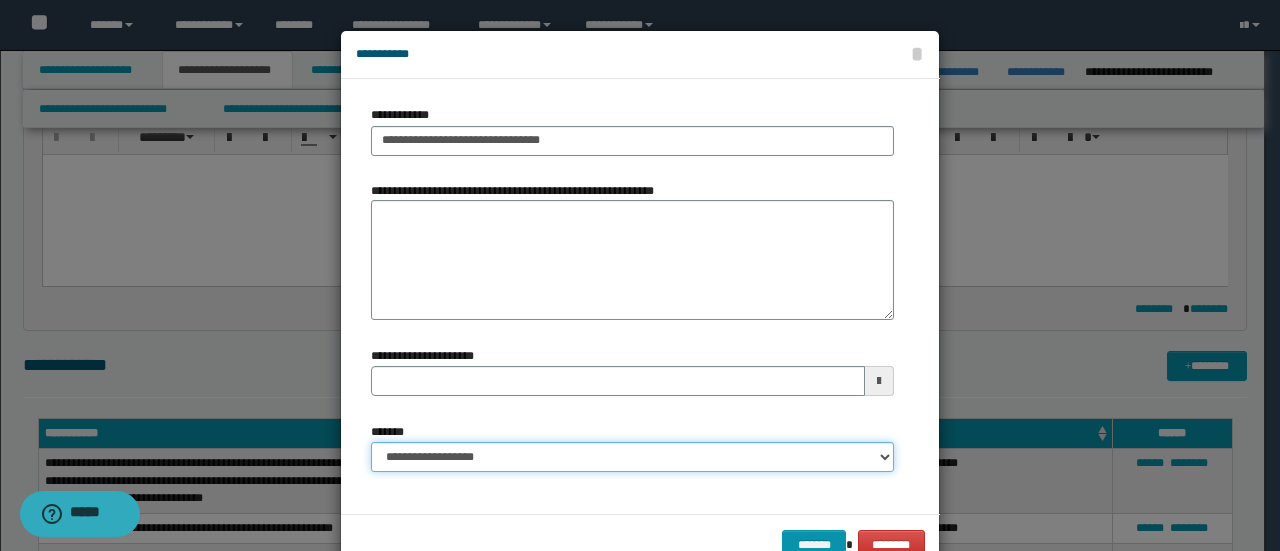 click on "**********" at bounding box center (632, 457) 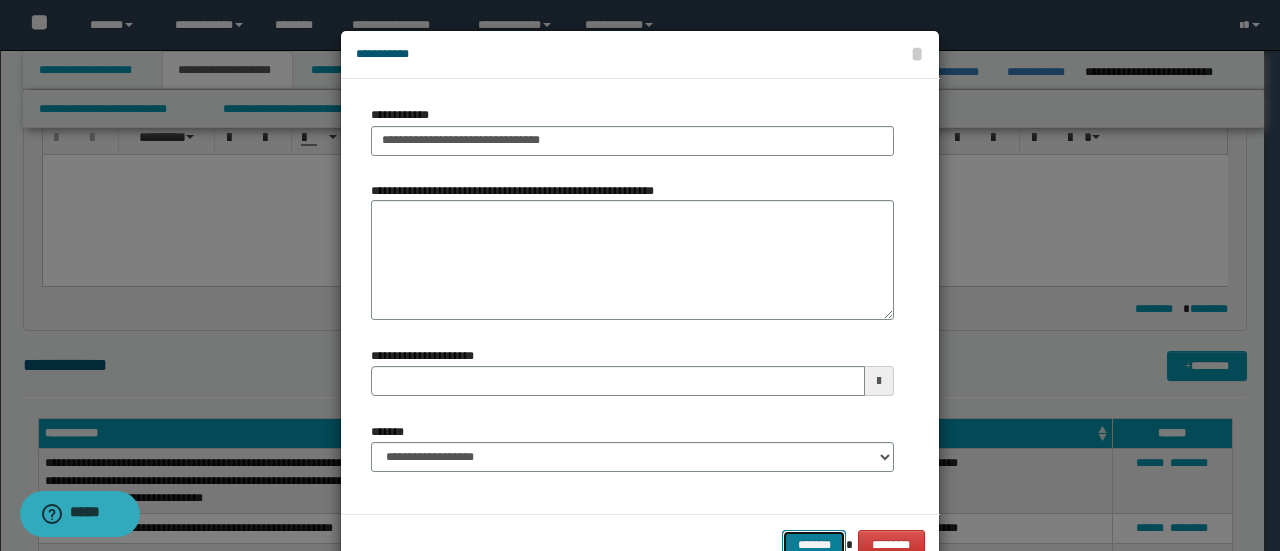 click on "*******" at bounding box center [814, 544] 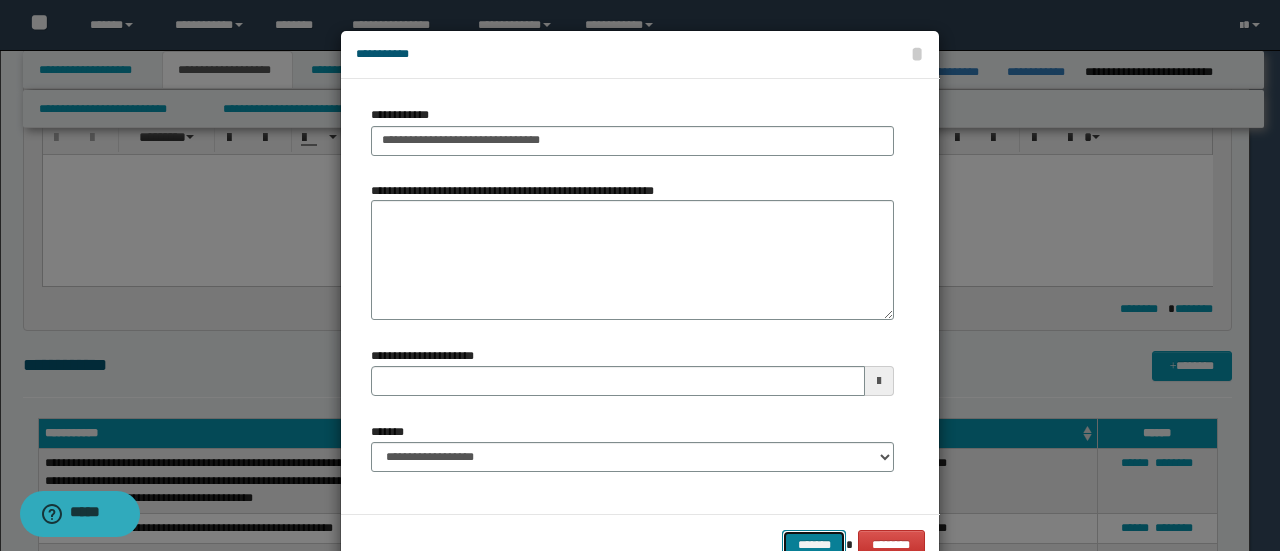 type 